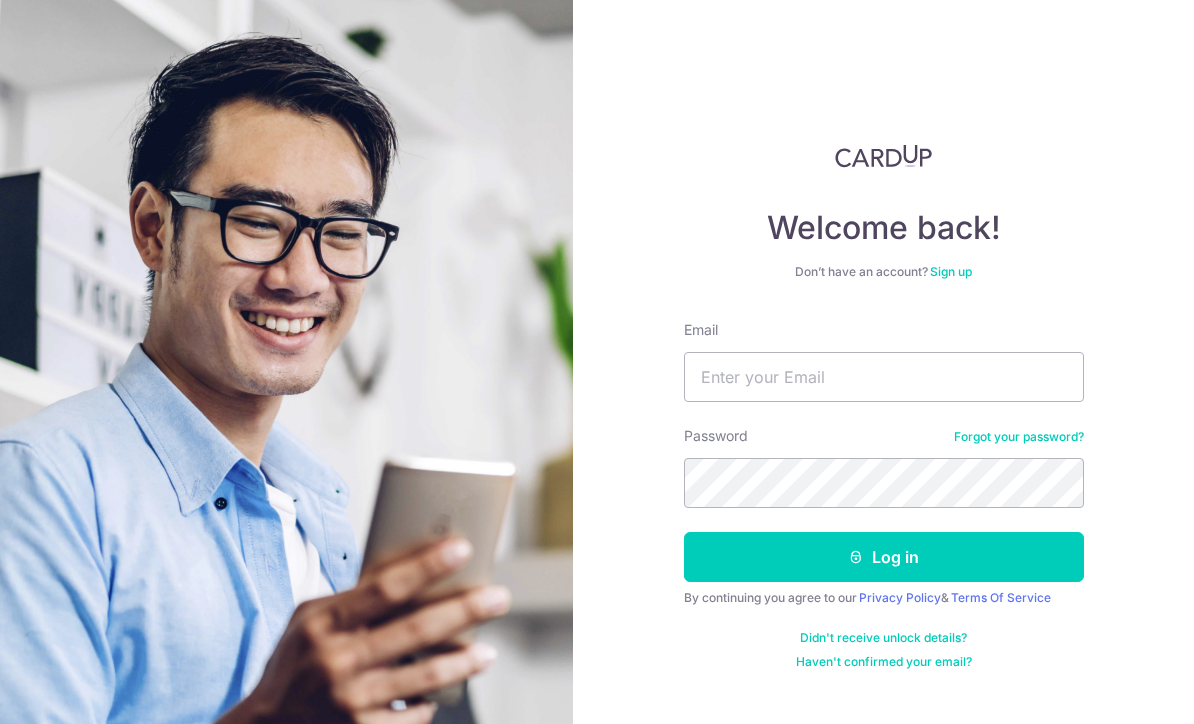 scroll, scrollTop: 196, scrollLeft: 0, axis: vertical 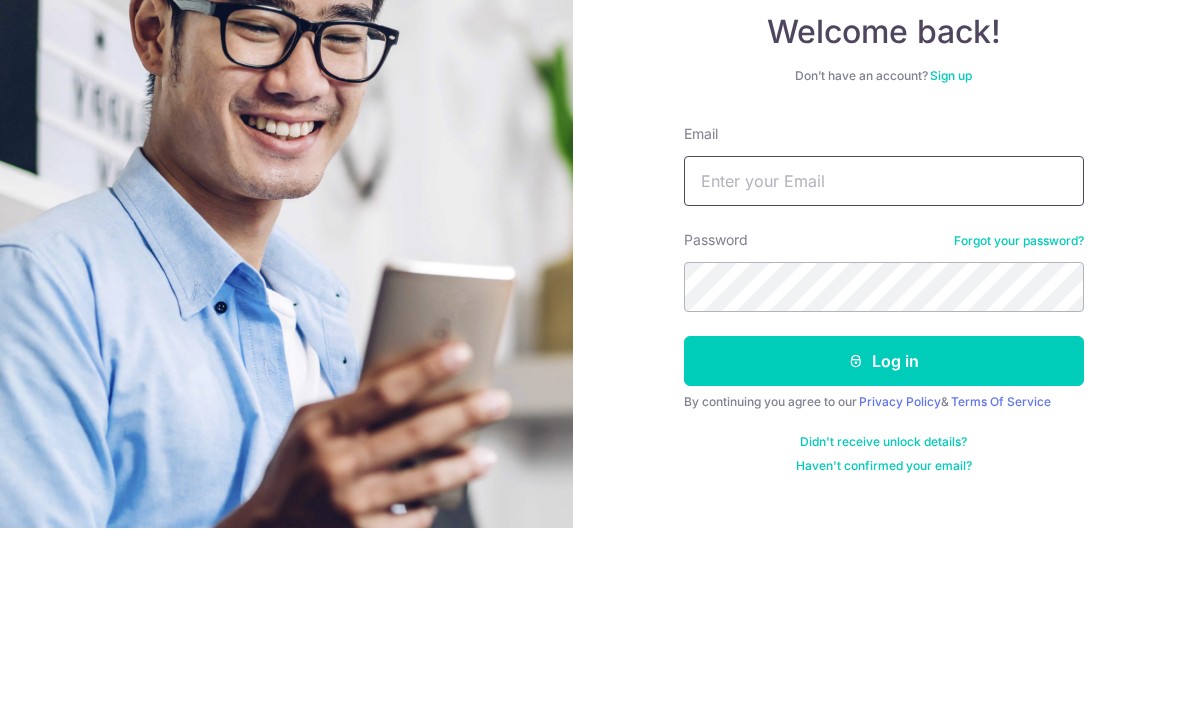 type on "[EMAIL]" 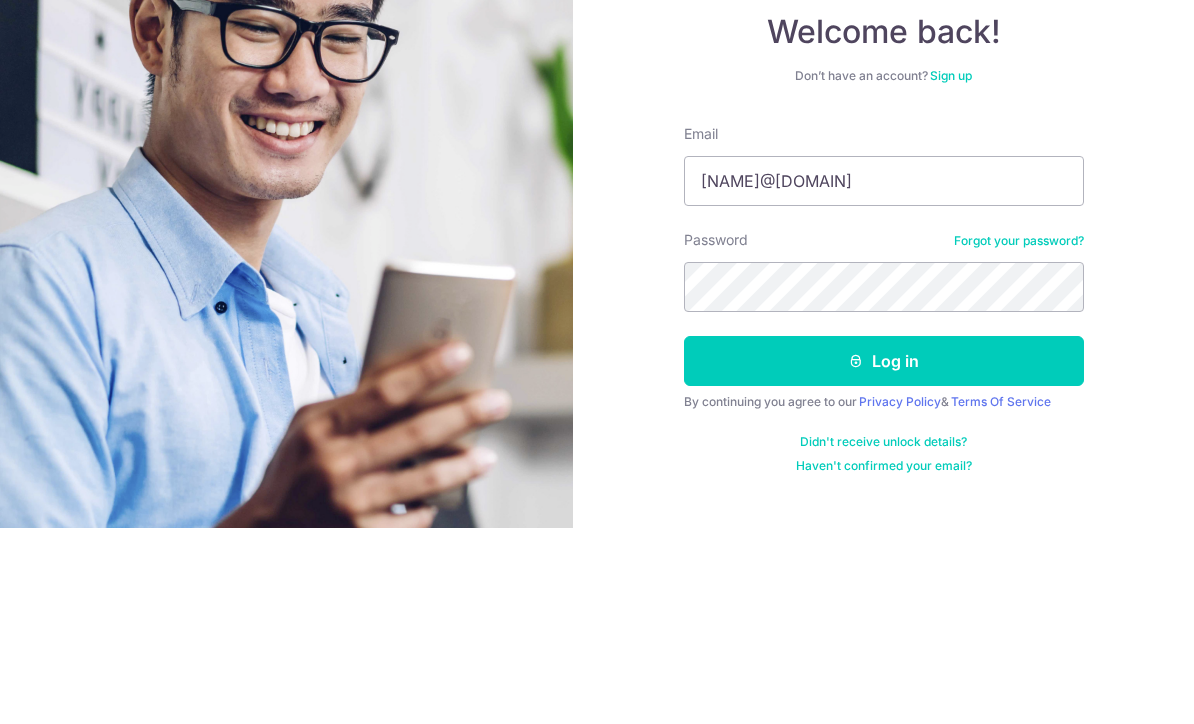 click on "Log in" at bounding box center (884, 557) 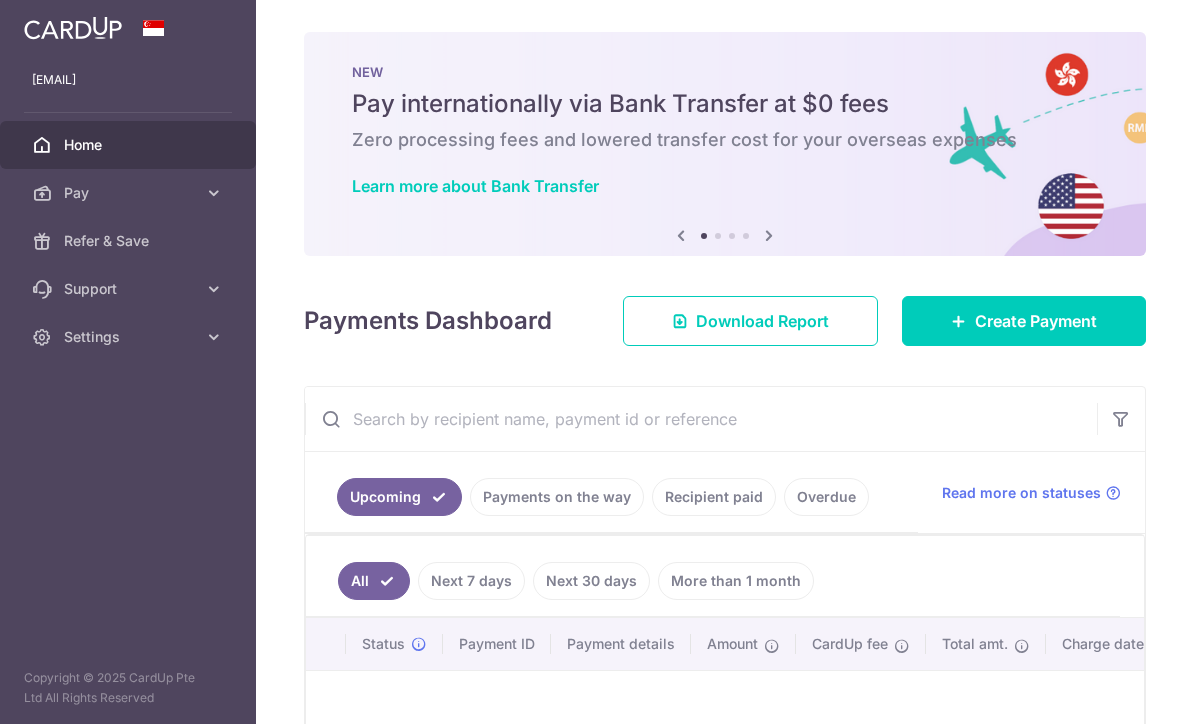 scroll, scrollTop: 0, scrollLeft: 0, axis: both 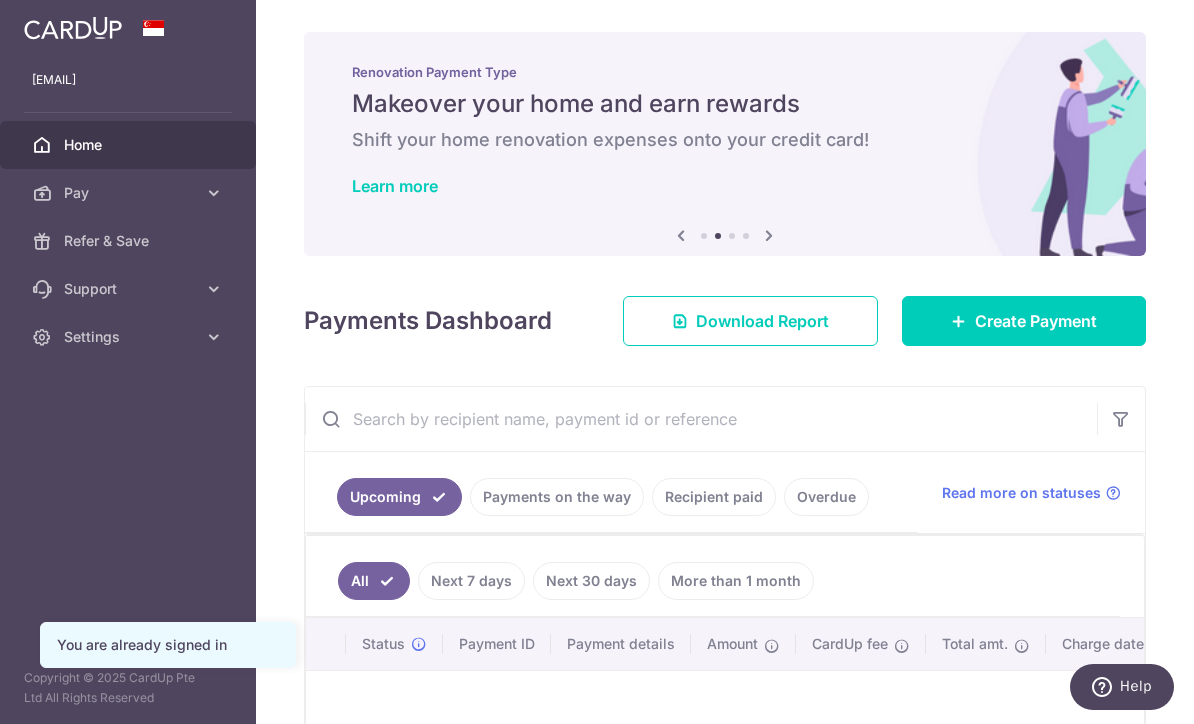 click at bounding box center [769, 235] 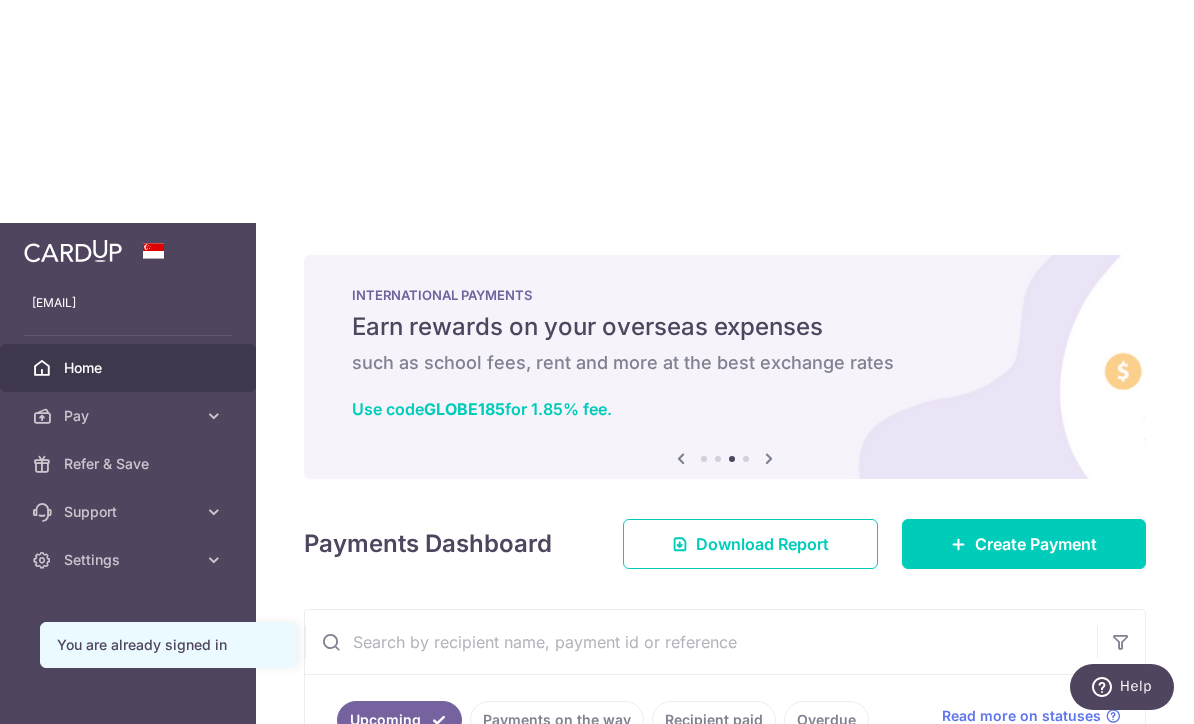 scroll, scrollTop: 5, scrollLeft: 0, axis: vertical 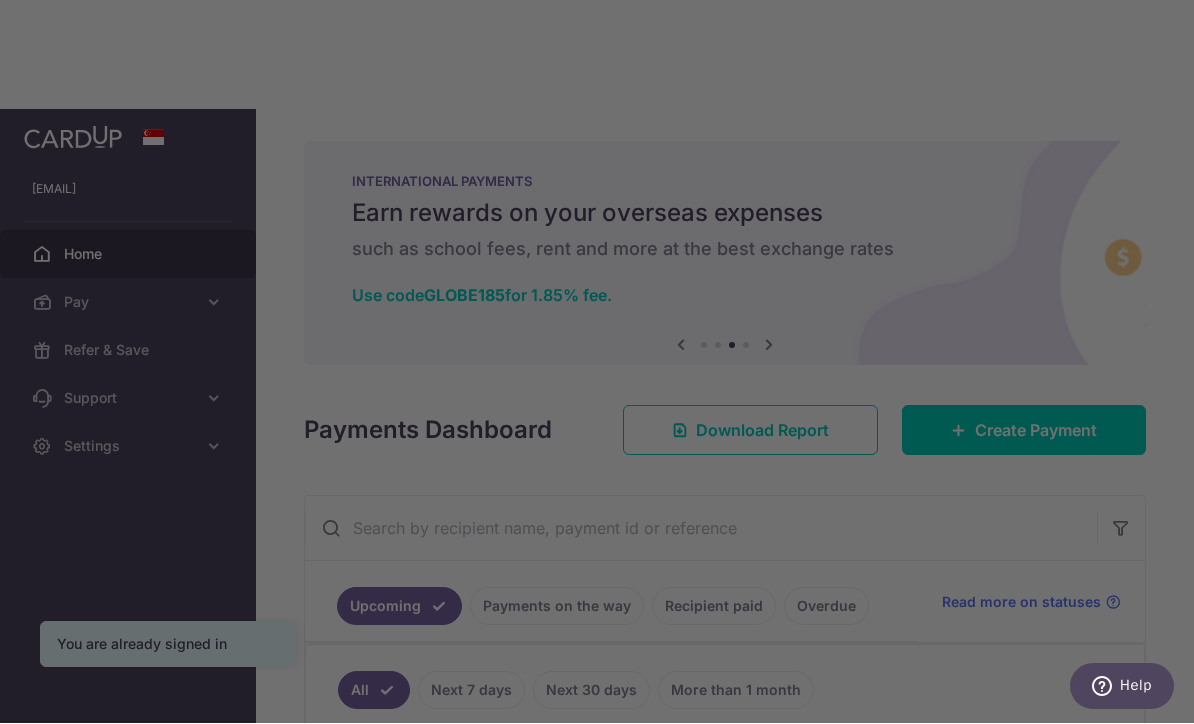 click at bounding box center (603, 365) 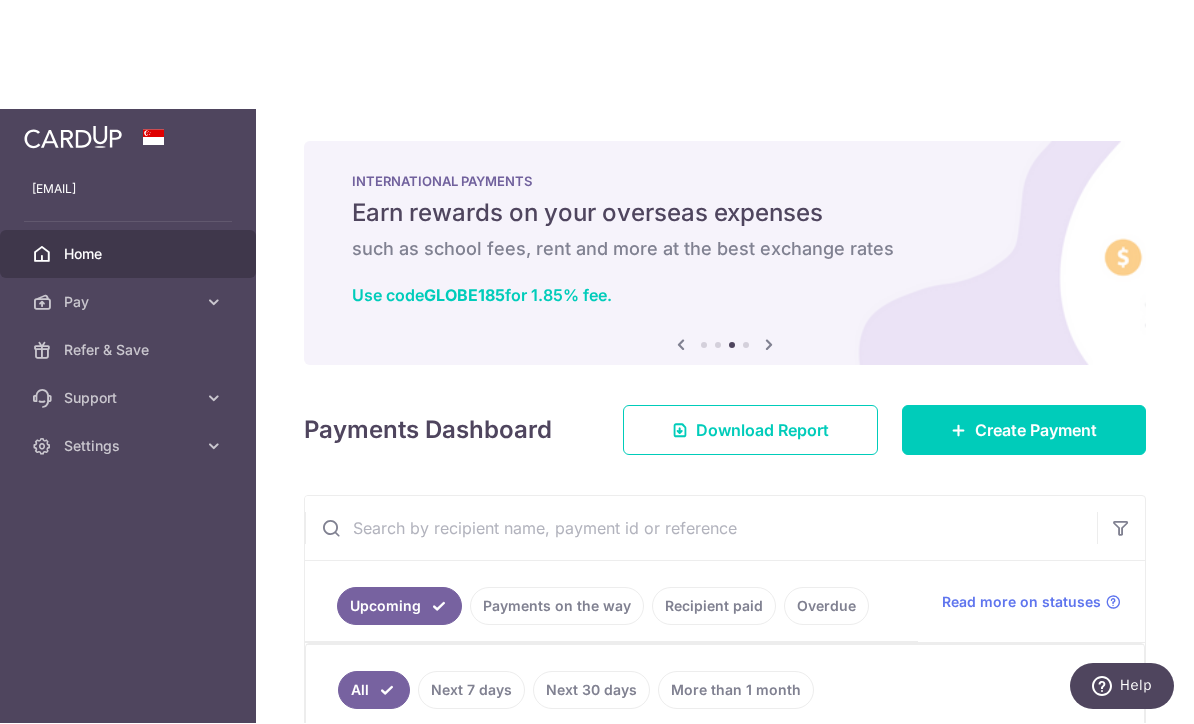 scroll, scrollTop: 0, scrollLeft: 0, axis: both 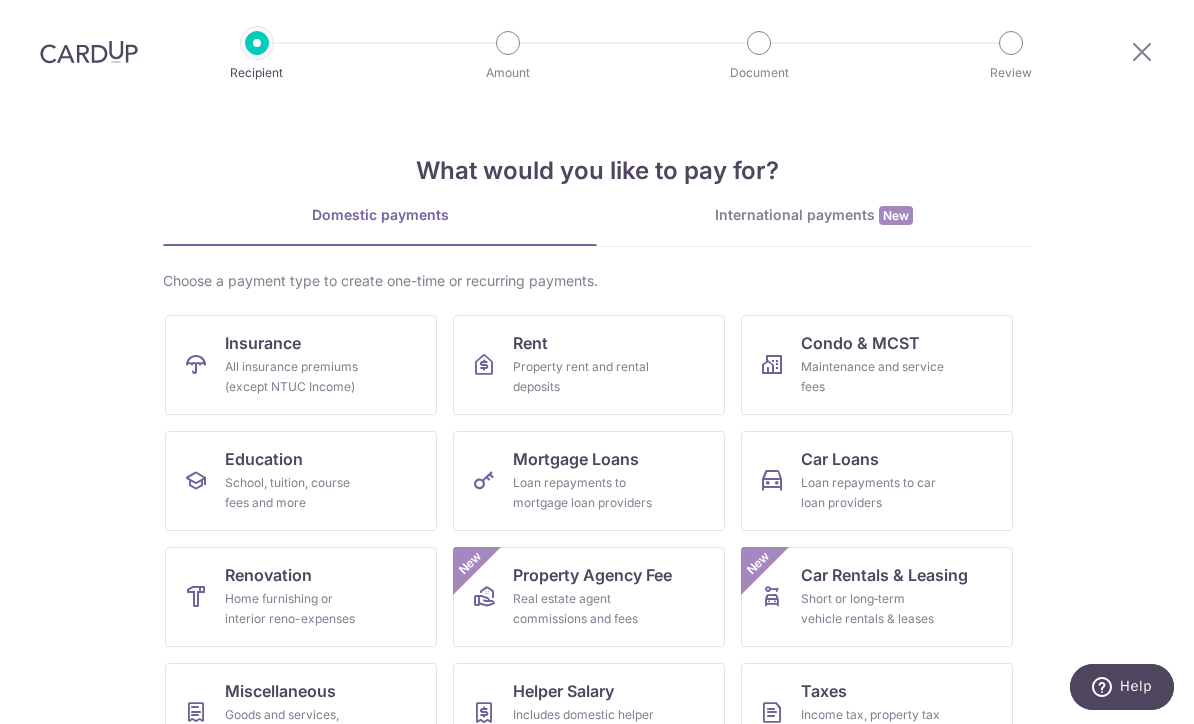 click on "All insurance premiums (except NTUC Income)" at bounding box center (297, 377) 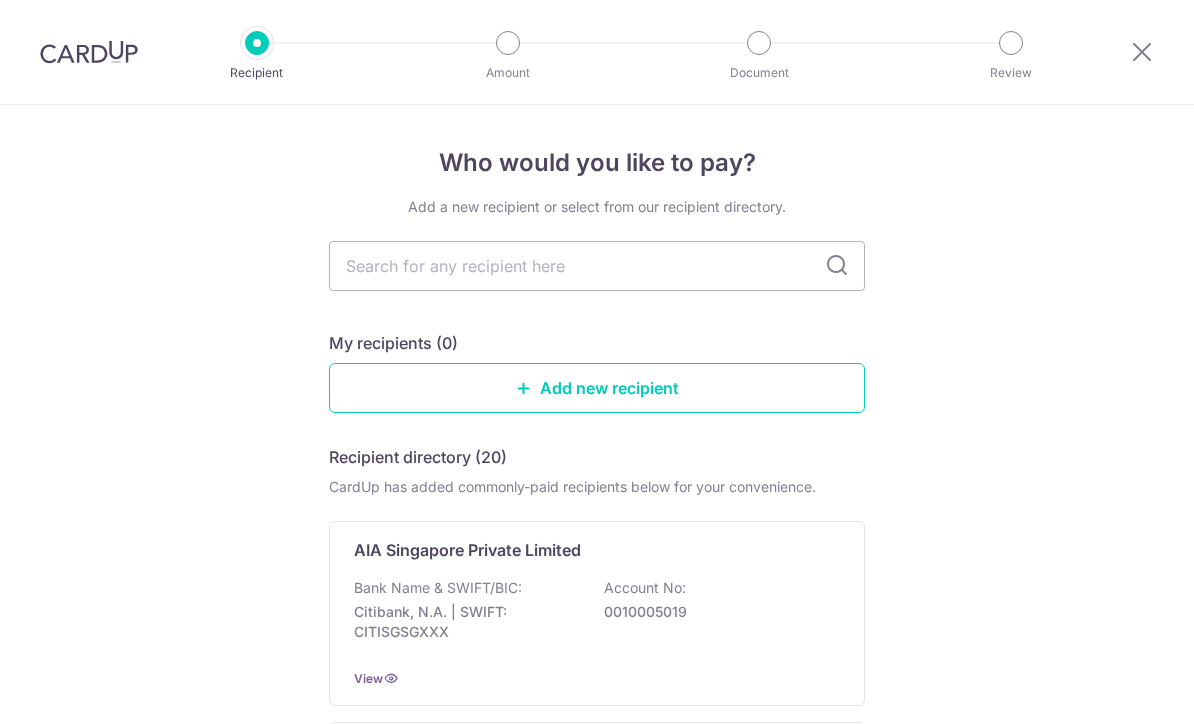 scroll, scrollTop: 0, scrollLeft: 0, axis: both 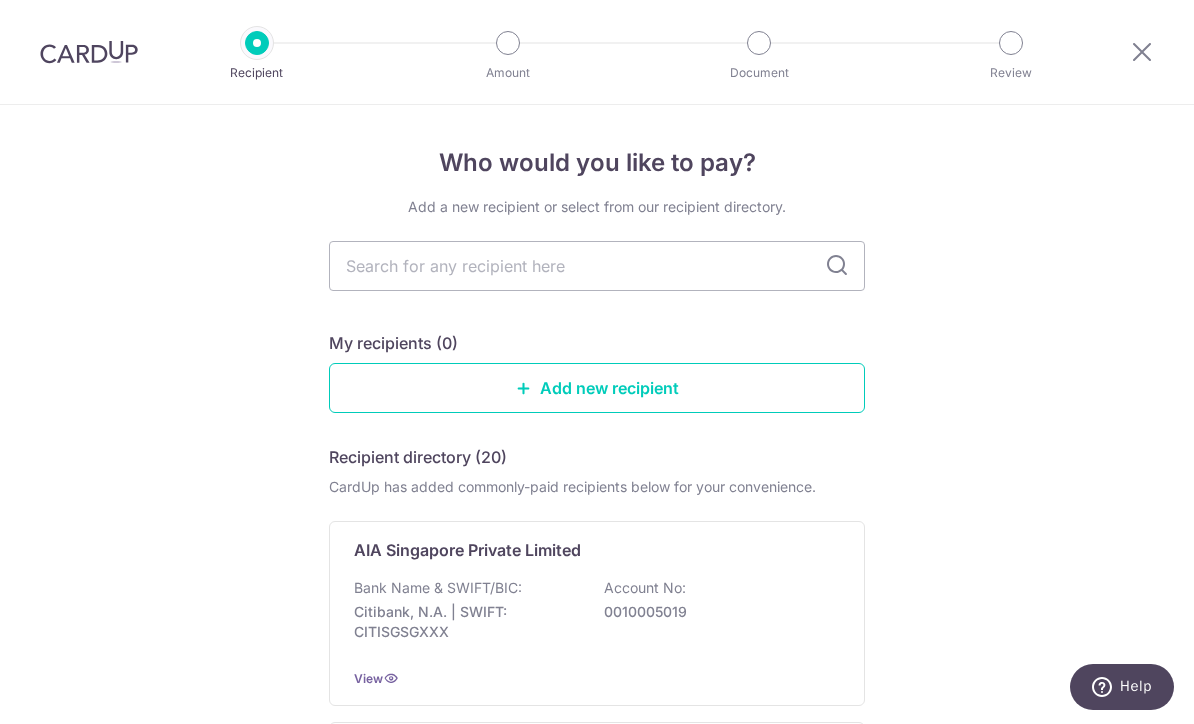 click at bounding box center [597, 266] 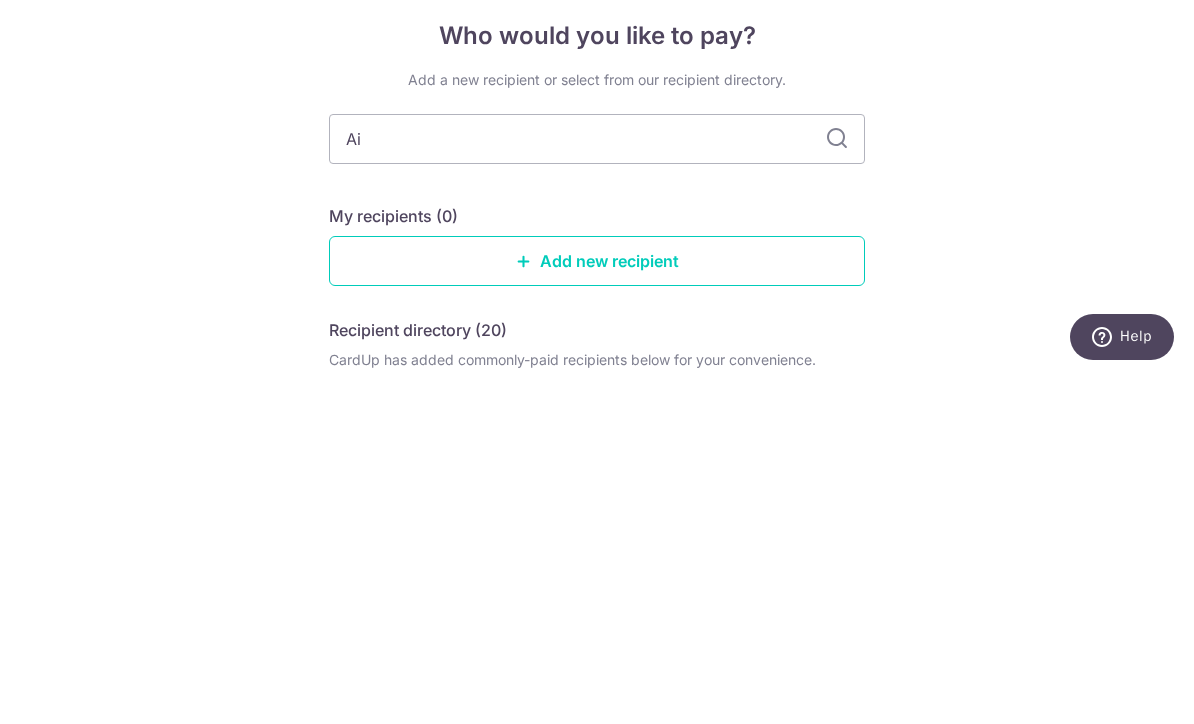 type on "Aia" 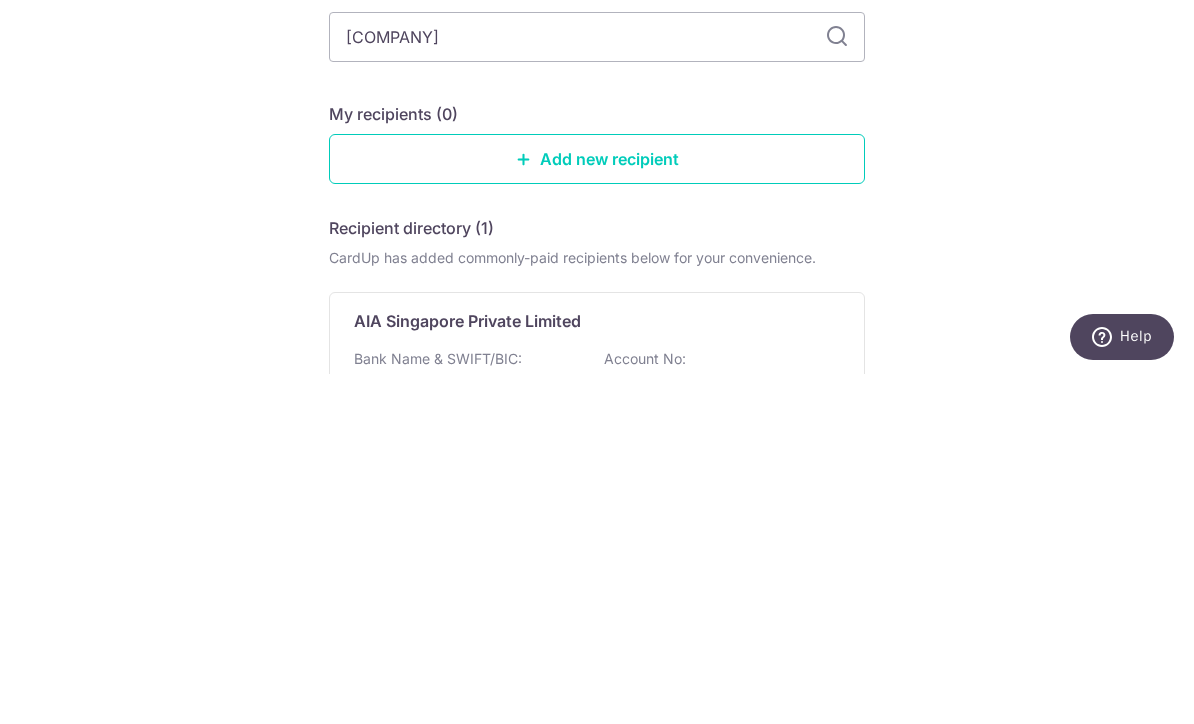 scroll, scrollTop: 98, scrollLeft: 0, axis: vertical 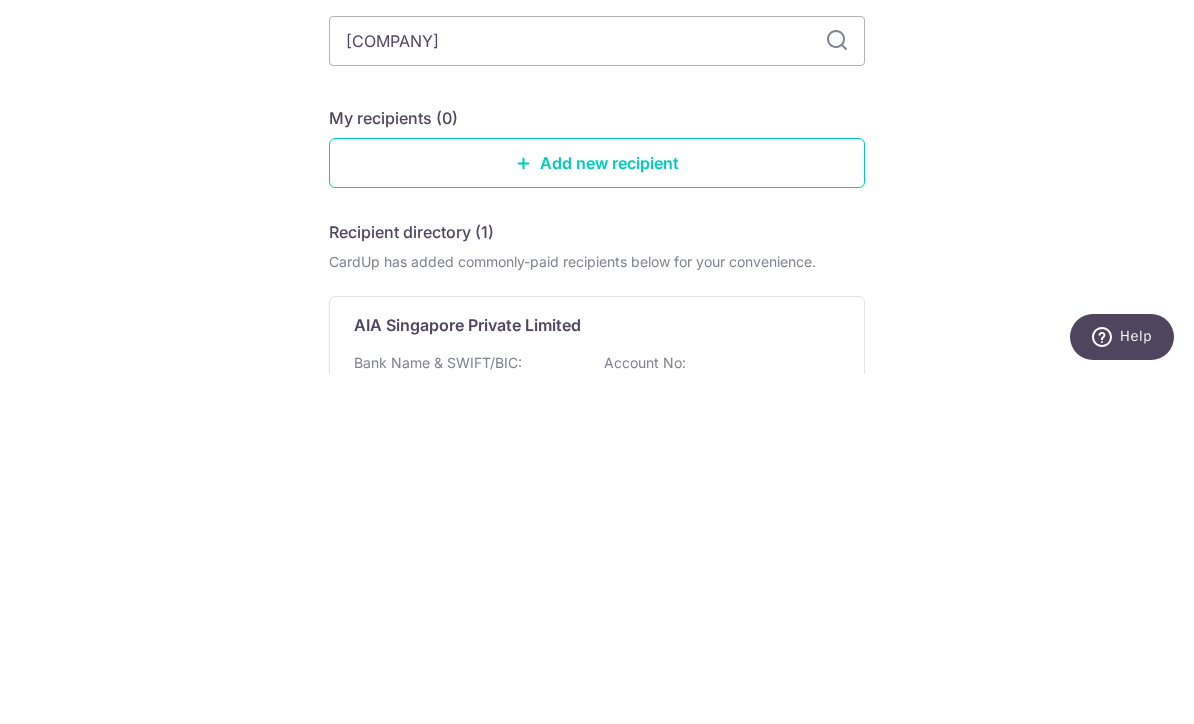 click on "Who would you like to pay?
Add a new recipient or select from our recipient directory.
Aia
My recipients (0)
Add new recipient
Recipient directory (1)
CardUp has added commonly-paid recipients below for your convenience.
AIA Singapore Private Limited
Bank Name & SWIFT/BIC:
Citibank, N.A. | SWIFT: CITISGSGXXX
Account No:
0010005019
View
Can’t find a recipient? Search for a recipient  or  add a new recipient" at bounding box center (597, 617) 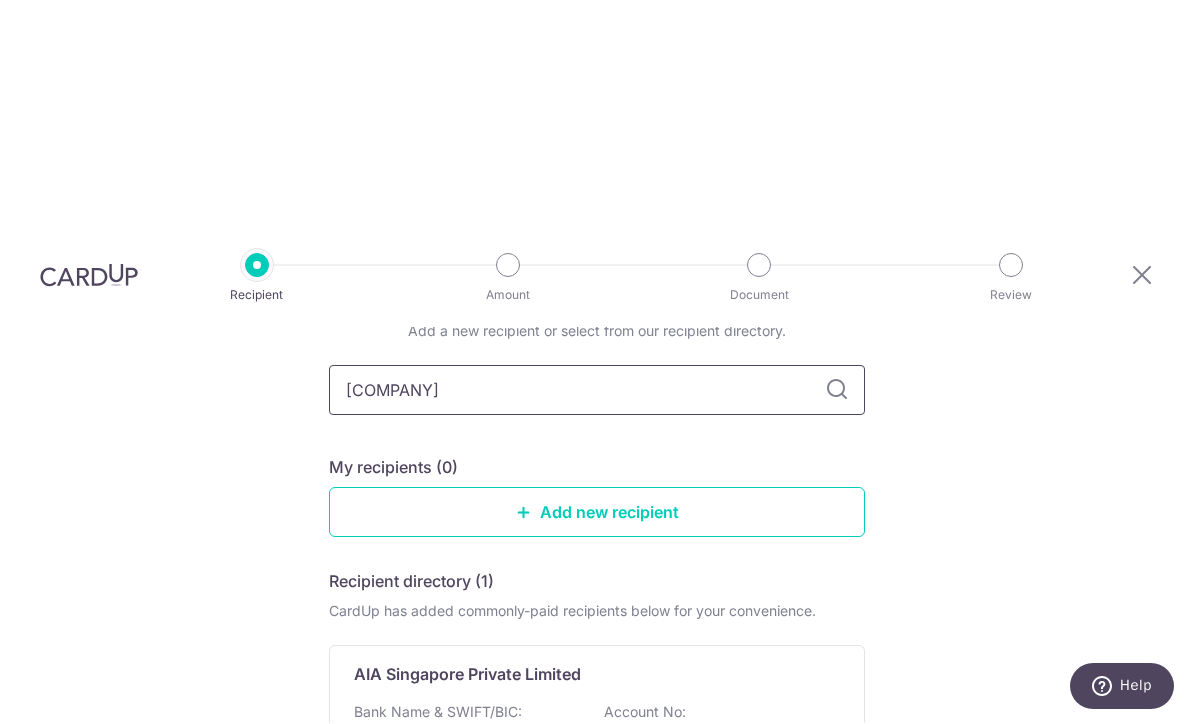 click on "Aia" at bounding box center [597, 391] 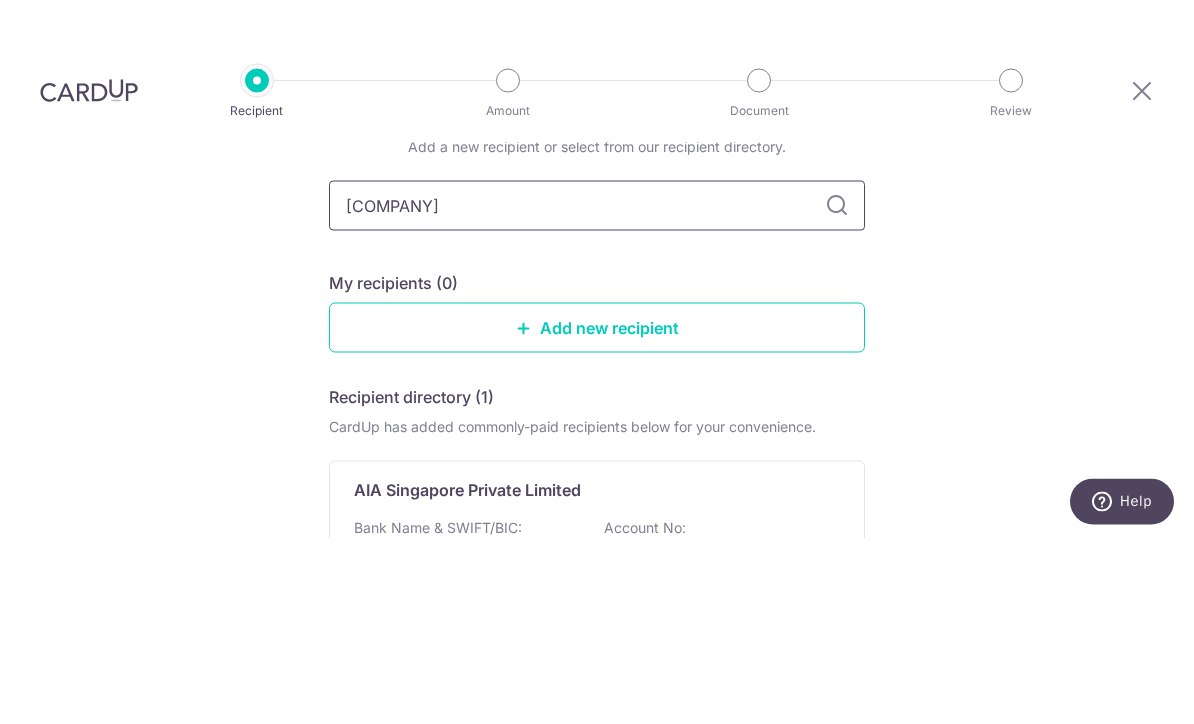 click on "Aia" at bounding box center [597, 391] 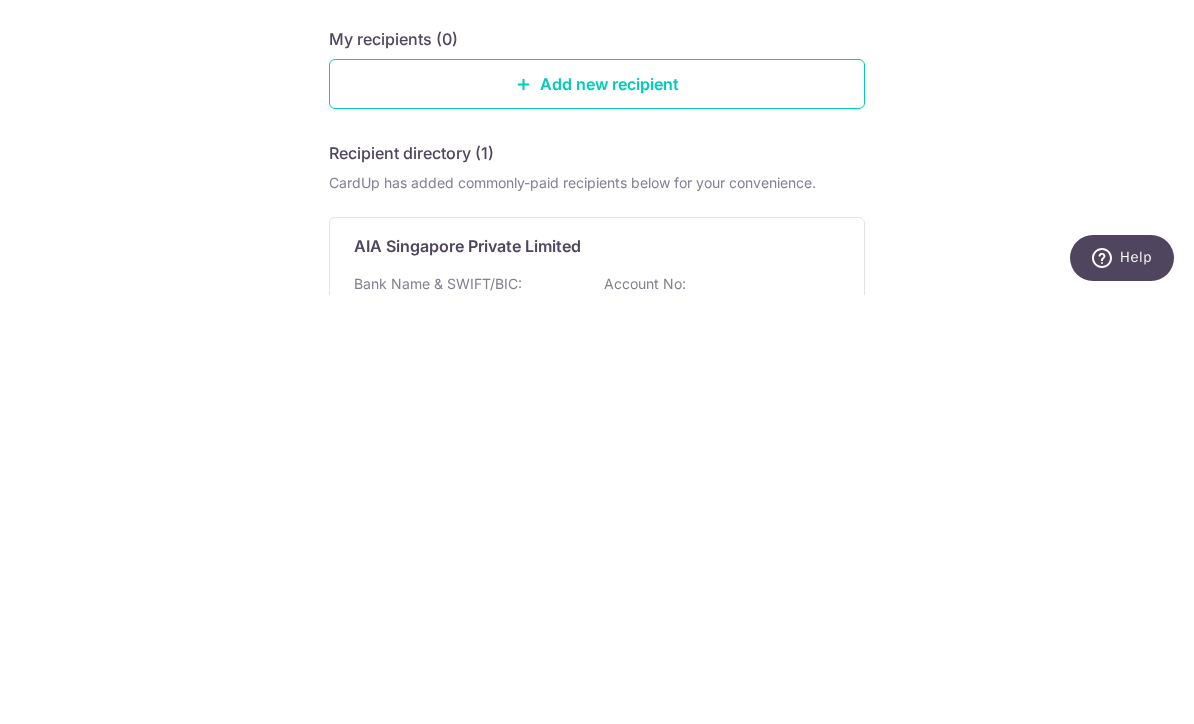 scroll, scrollTop: 67, scrollLeft: 0, axis: vertical 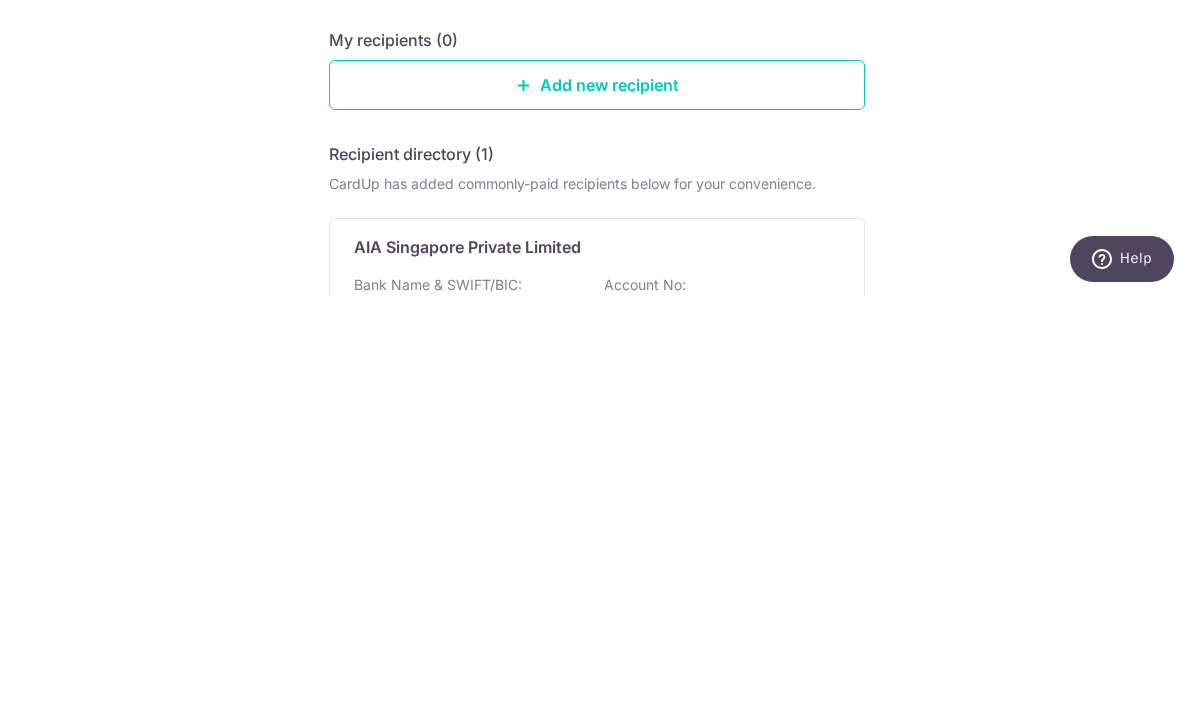 click on "AIA Singapore Private Limited
Bank Name & SWIFT/BIC:
Citibank, N.A. | SWIFT: CITISGSGXXX
Account No:
0010005019
View" at bounding box center (597, 738) 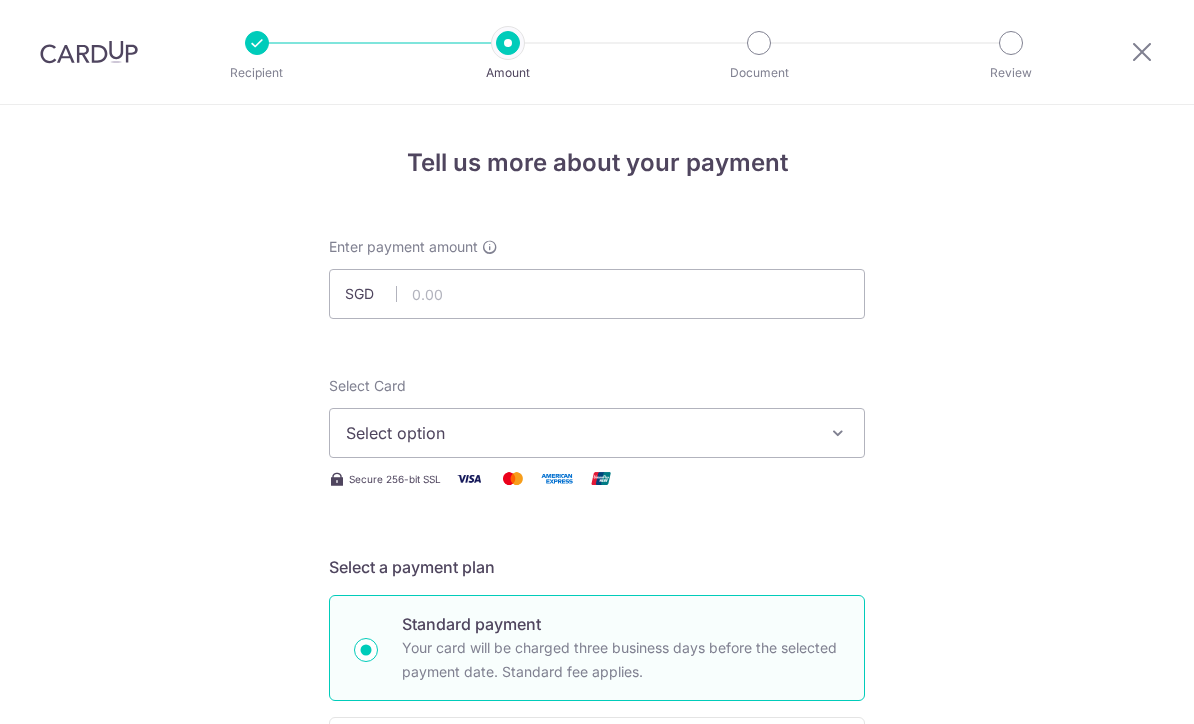 scroll, scrollTop: 0, scrollLeft: 0, axis: both 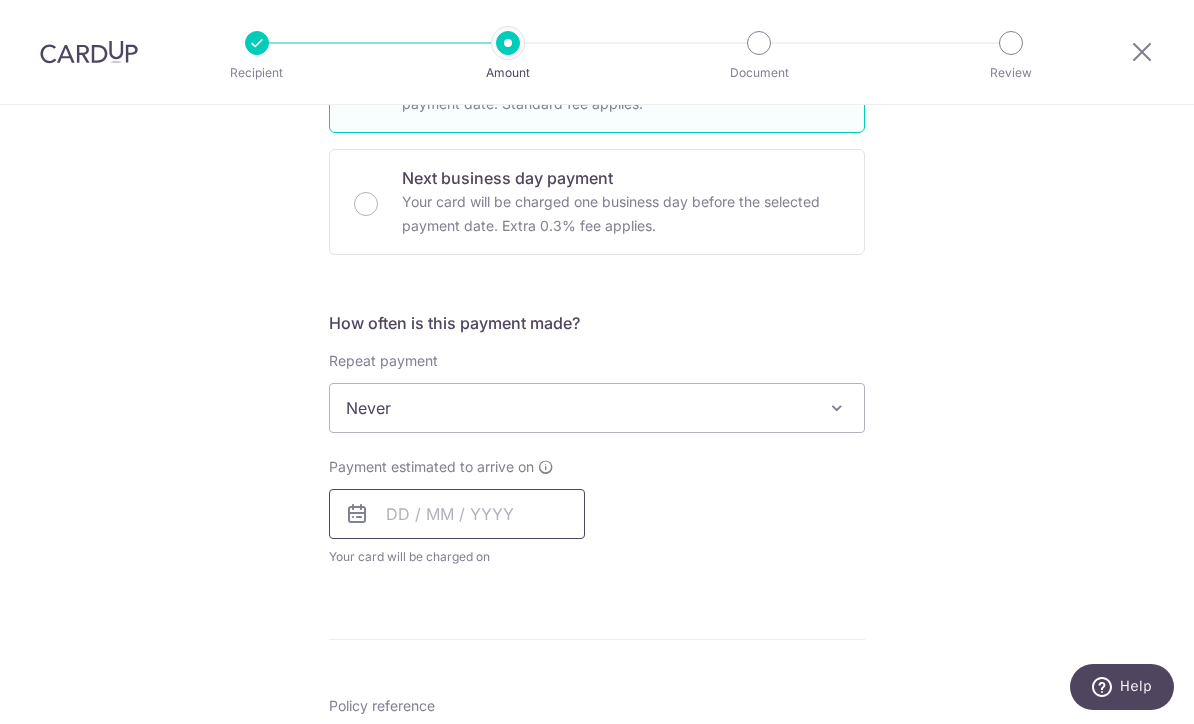 click at bounding box center [457, 514] 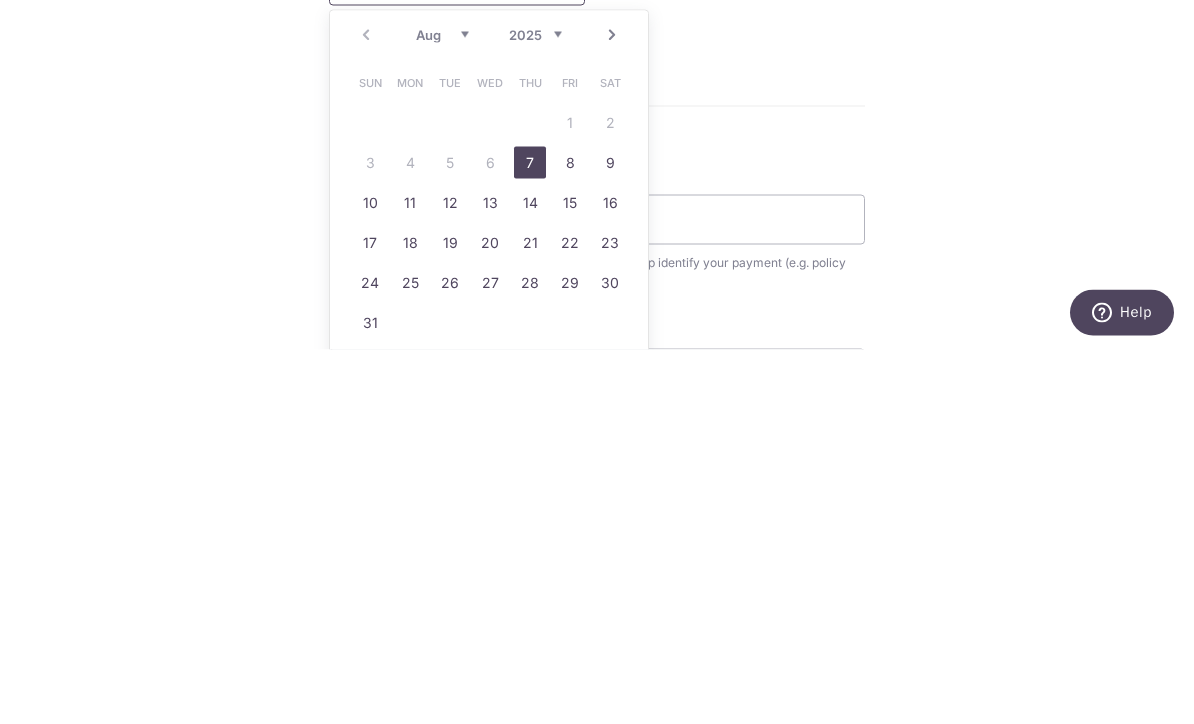 scroll, scrollTop: 955, scrollLeft: 0, axis: vertical 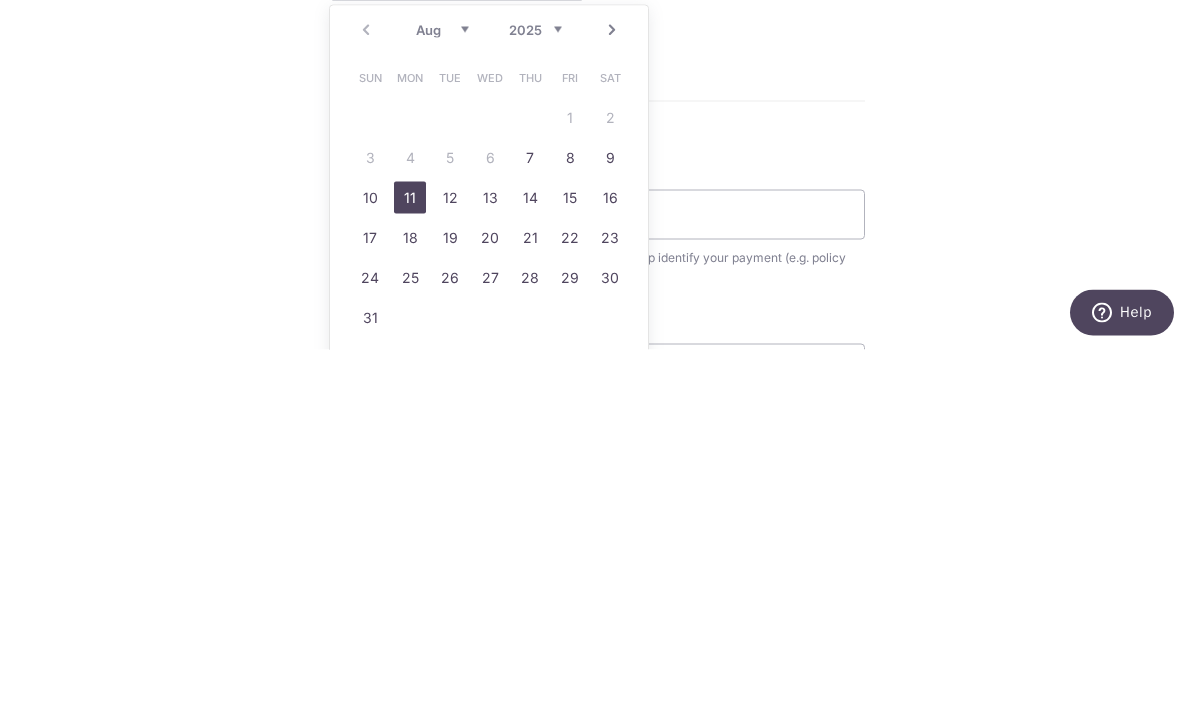 click on "11" at bounding box center [410, 572] 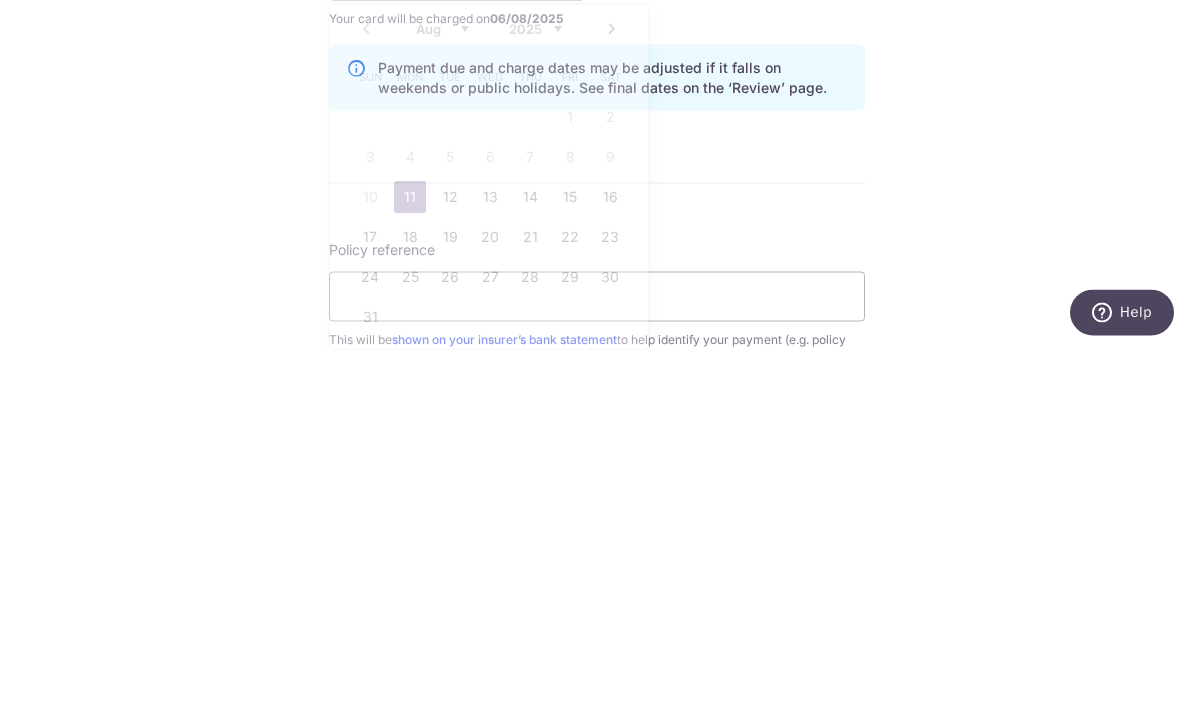 scroll, scrollTop: 66, scrollLeft: 0, axis: vertical 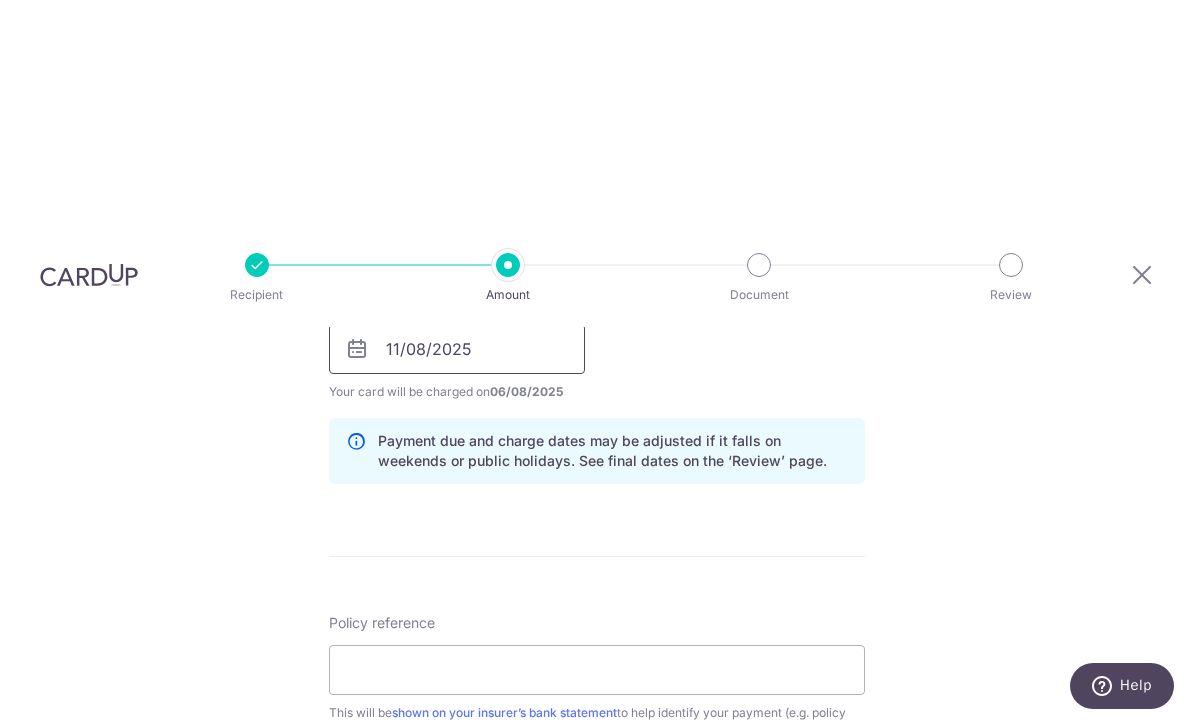 click on "11/08/2025" at bounding box center [457, 350] 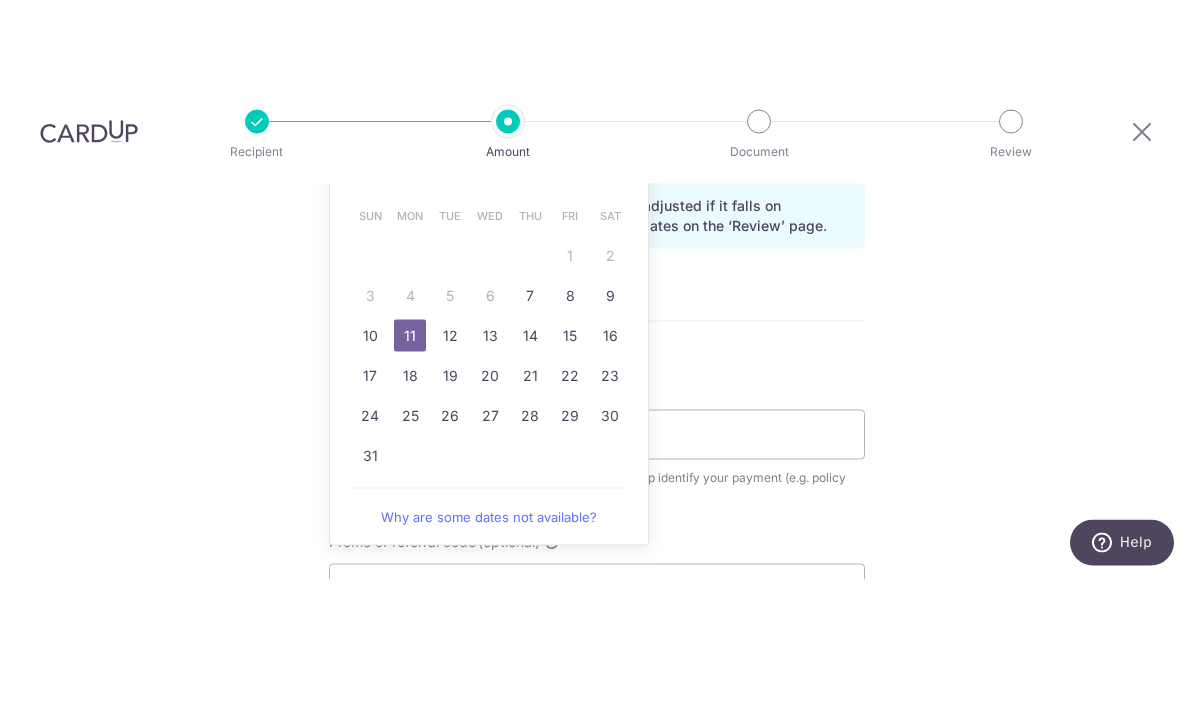 scroll, scrollTop: 1069, scrollLeft: 0, axis: vertical 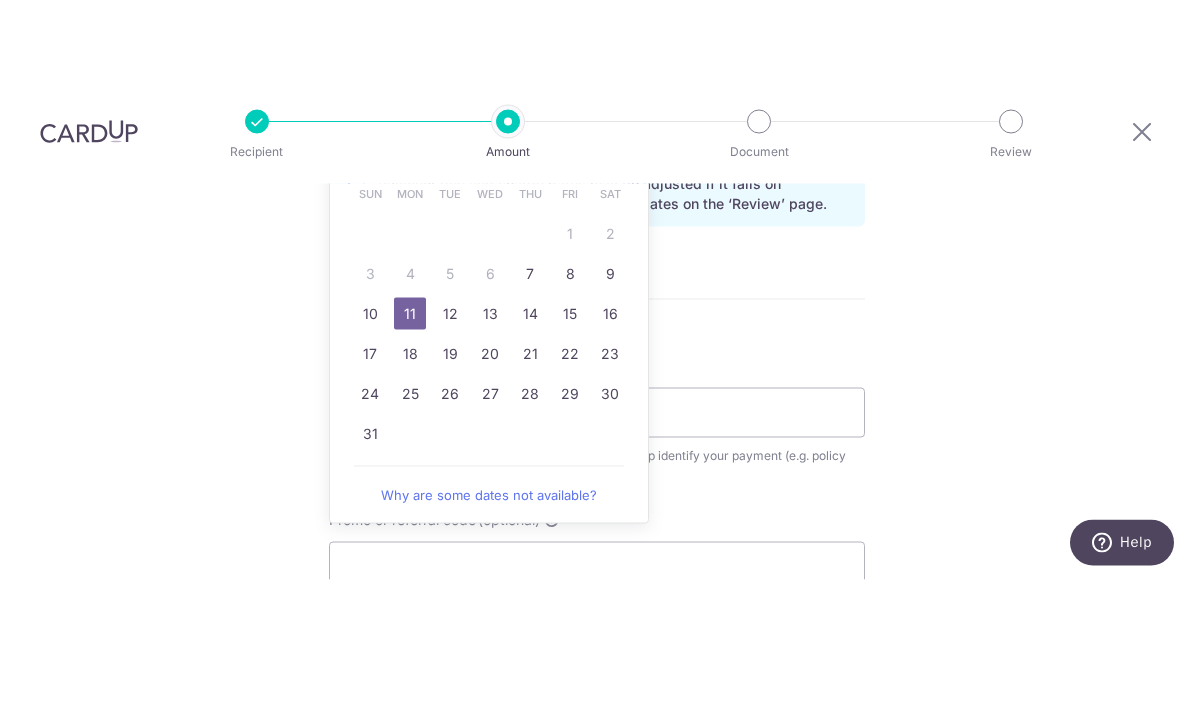 click on "7" at bounding box center (530, 418) 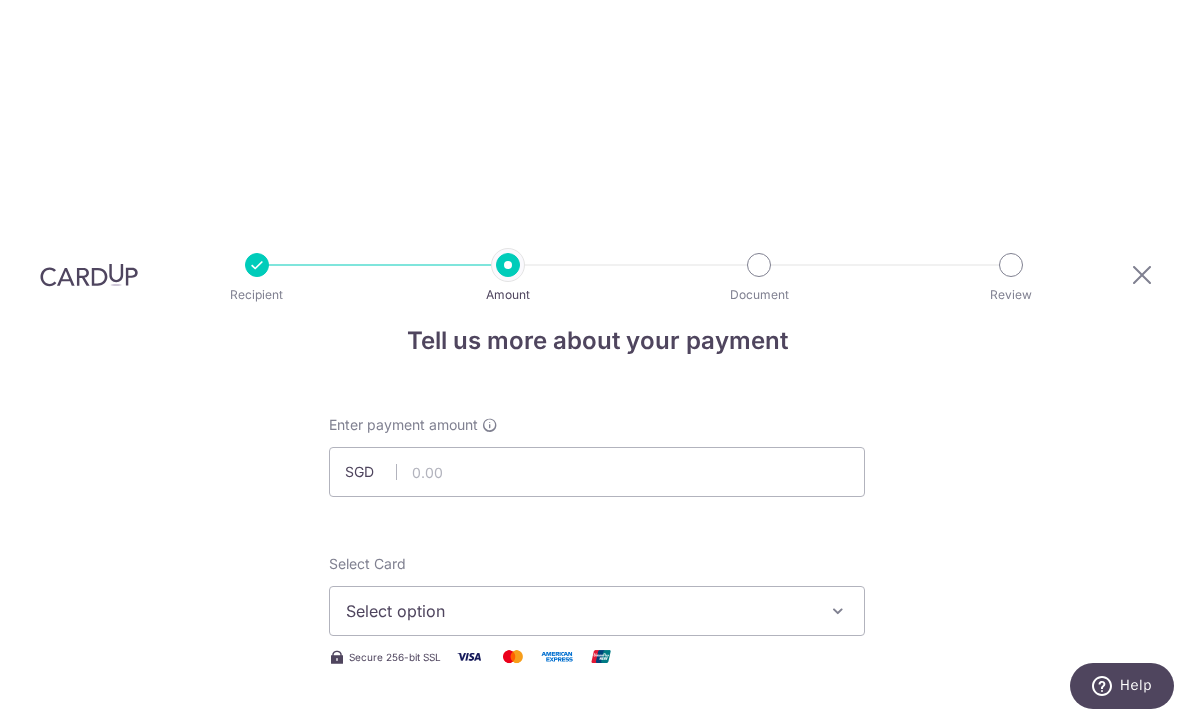 scroll, scrollTop: 34, scrollLeft: 0, axis: vertical 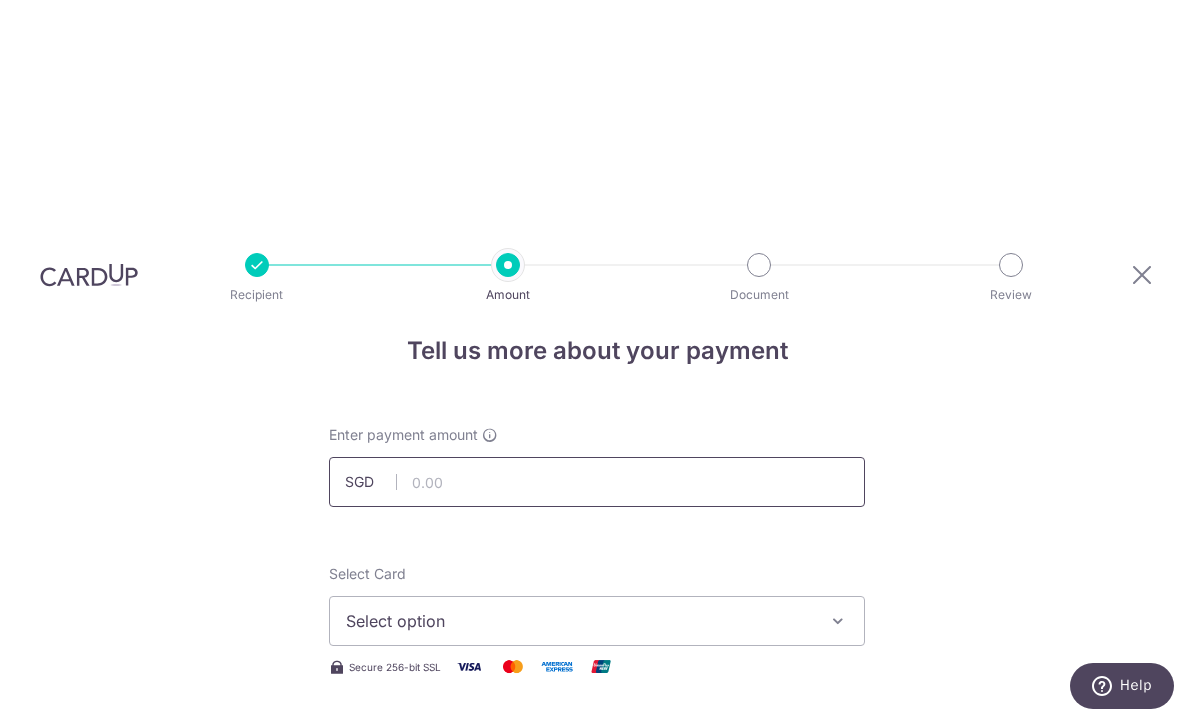 click at bounding box center (597, 483) 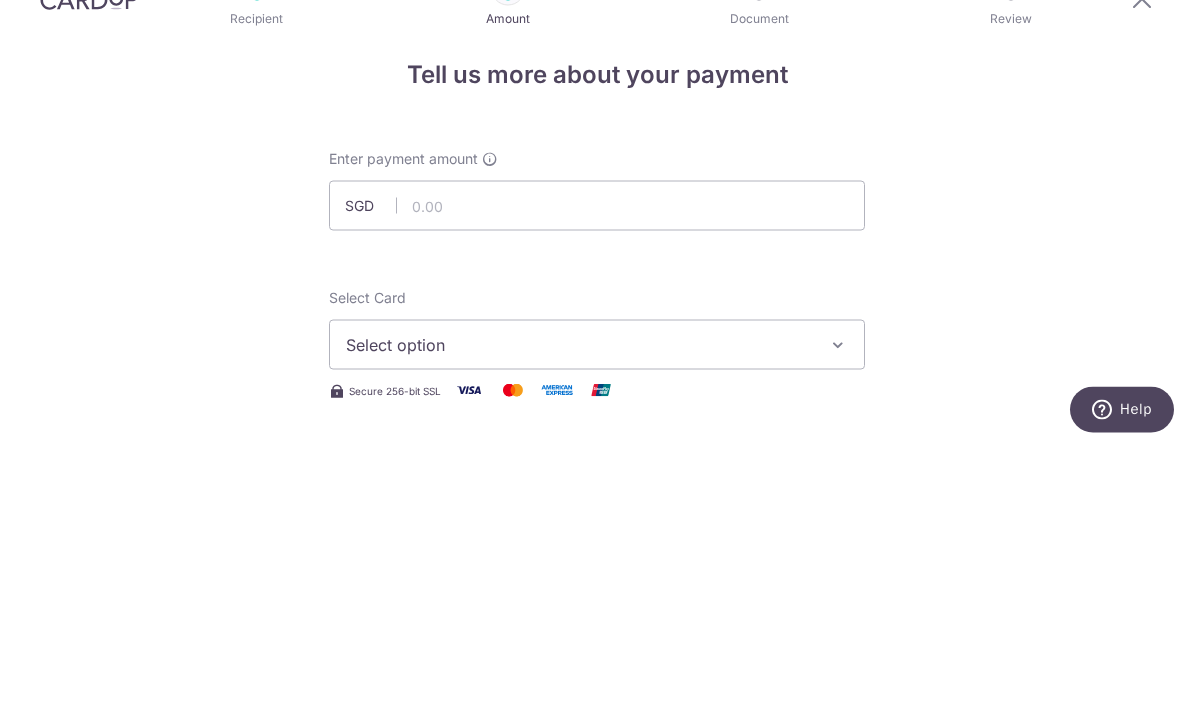 click on "Select option" at bounding box center [597, 622] 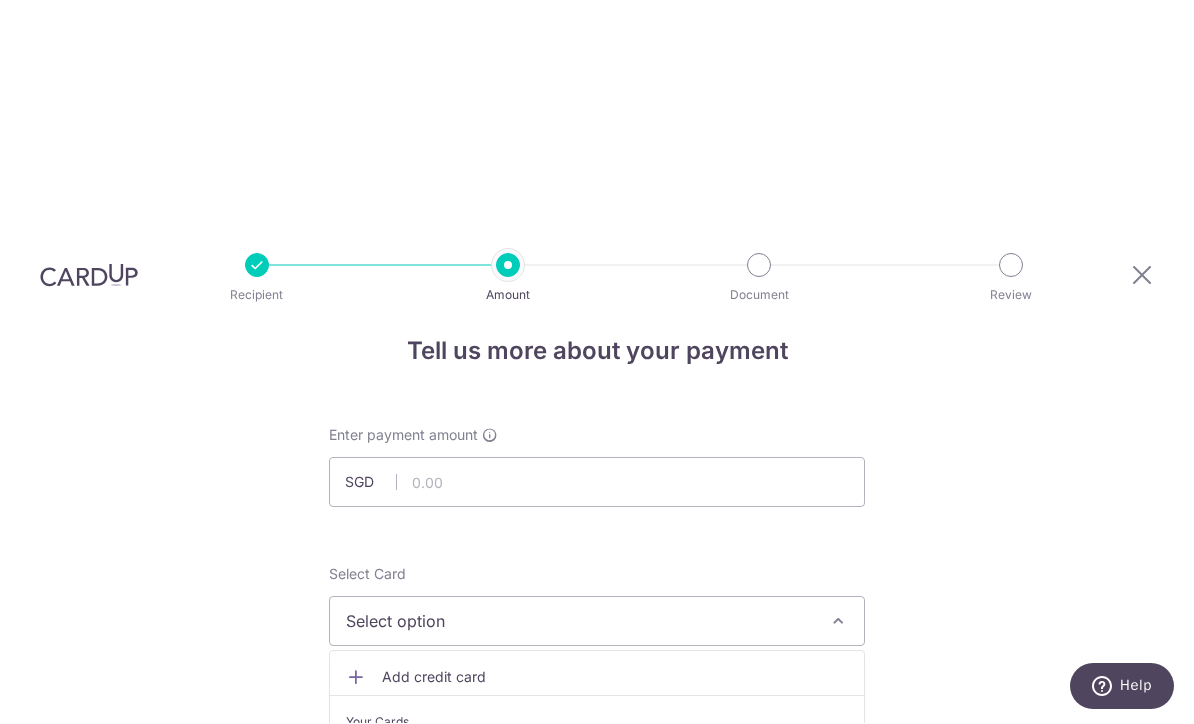 click at bounding box center (597, 362) 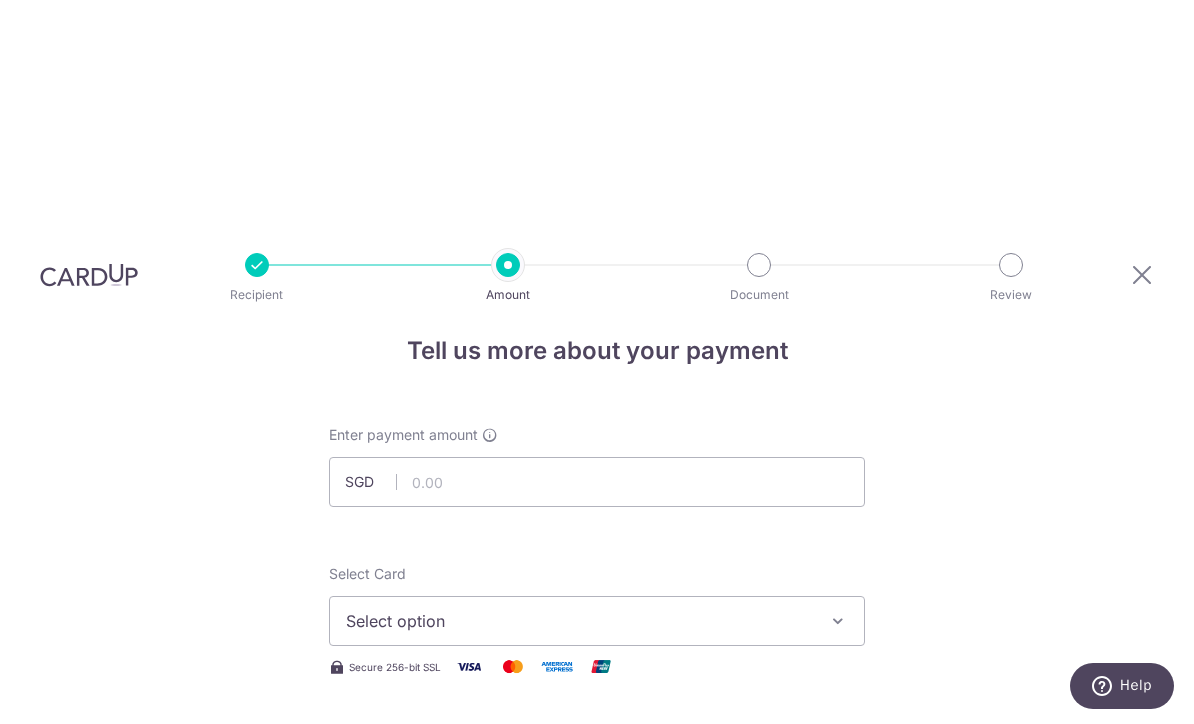 click on "Select option" at bounding box center [579, 622] 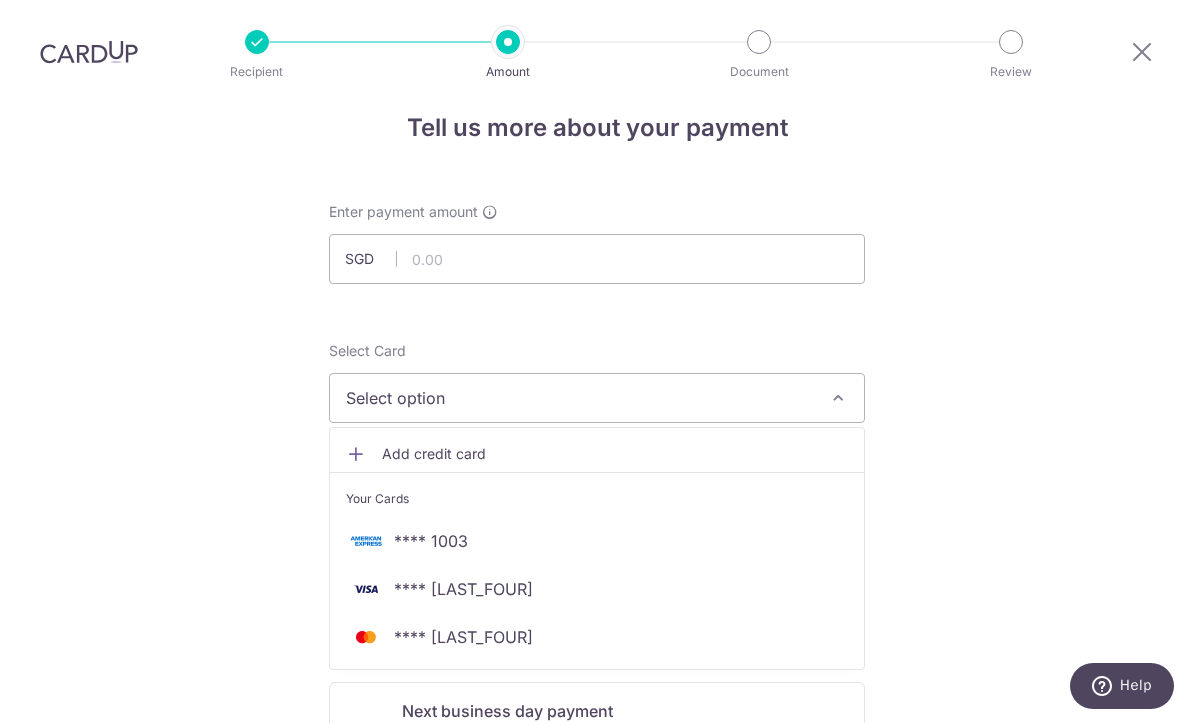 click on "**** [LAST_FOUR]" at bounding box center [597, 638] 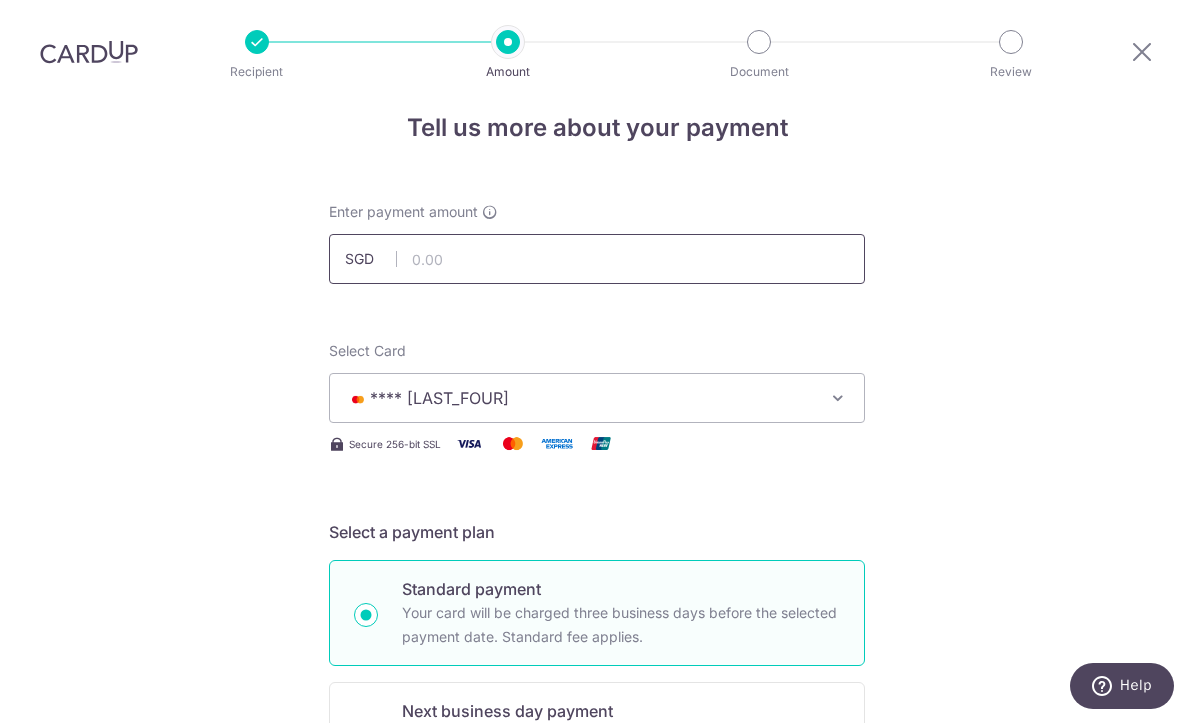 click at bounding box center [597, 260] 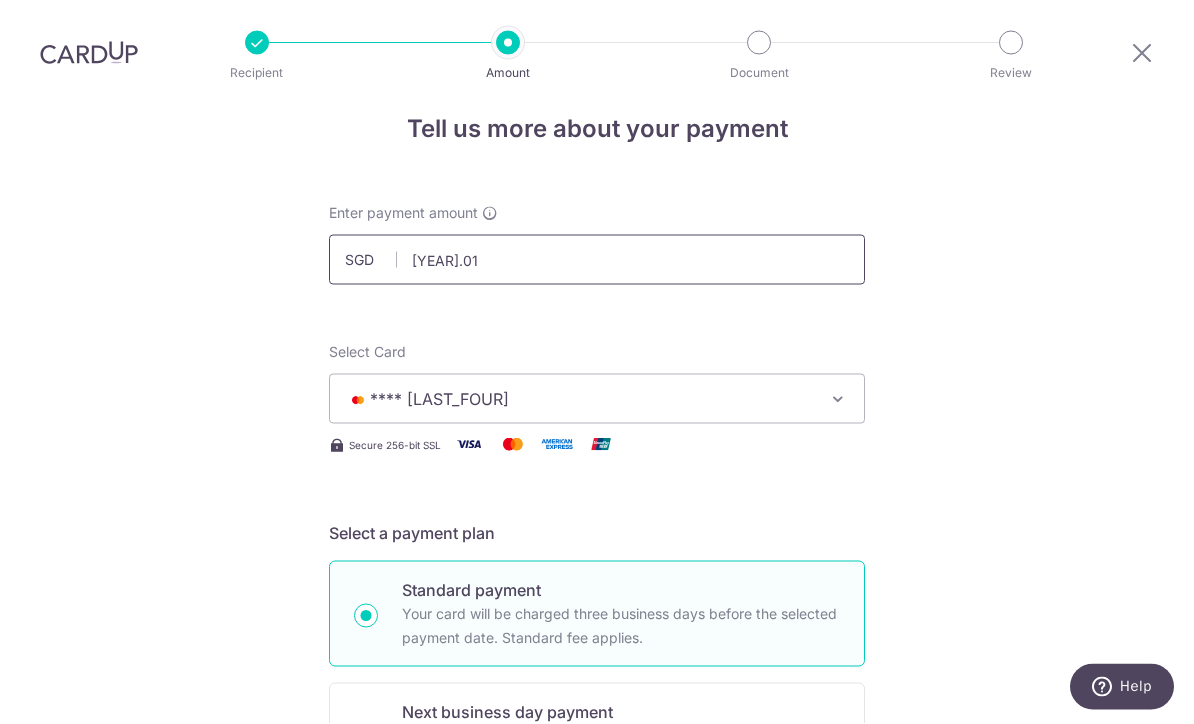 scroll, scrollTop: 45, scrollLeft: 0, axis: vertical 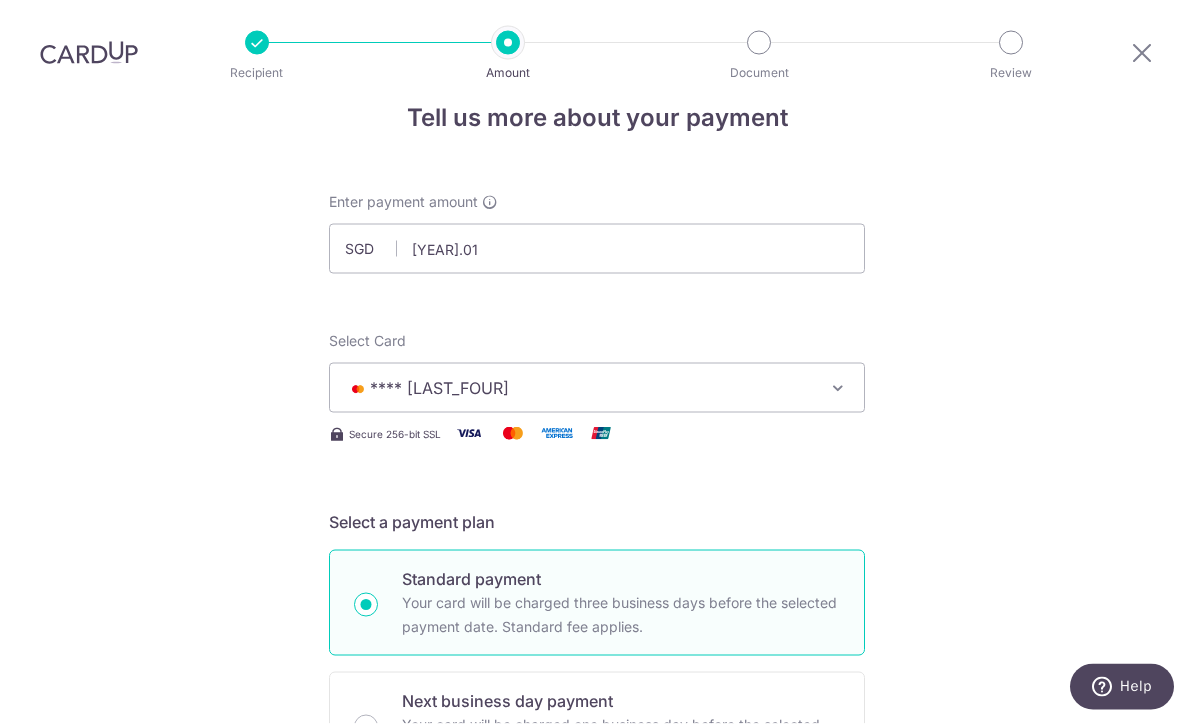click on "Tell us more about your payment
Enter payment amount
SGD
[NUMBER]
Select Card
**** [LAST_FOUR]
Add credit card
Your Cards
**** [LAST_FOUR]
**** [LAST_FOUR]
**** [LAST_FOUR]
Secure 256-bit SSL
Text
New card details
Card" at bounding box center (597, 1005) 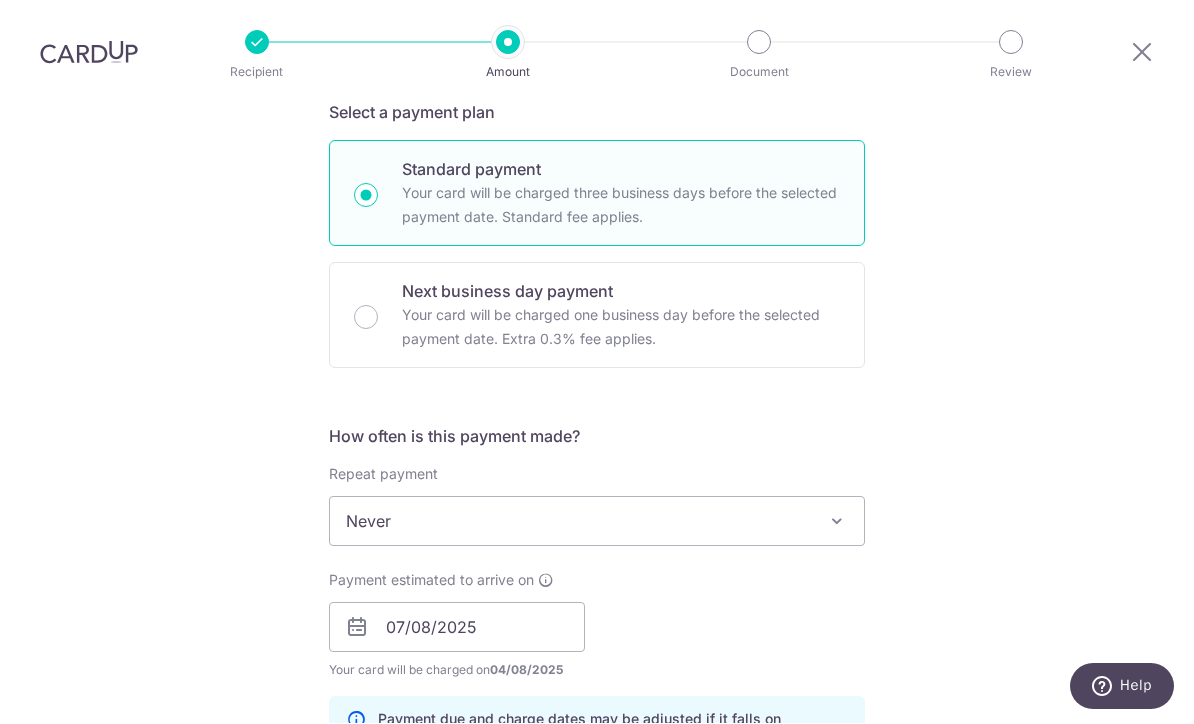 scroll, scrollTop: 457, scrollLeft: 0, axis: vertical 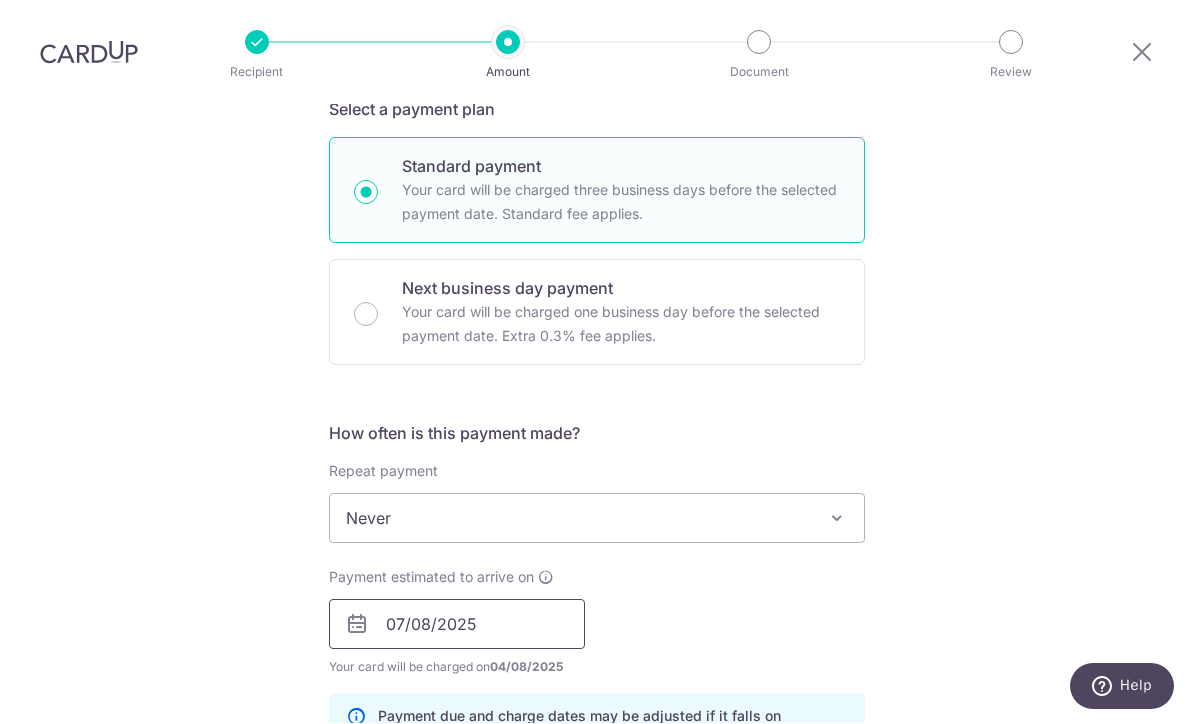 click on "07/08/2025" at bounding box center (457, 625) 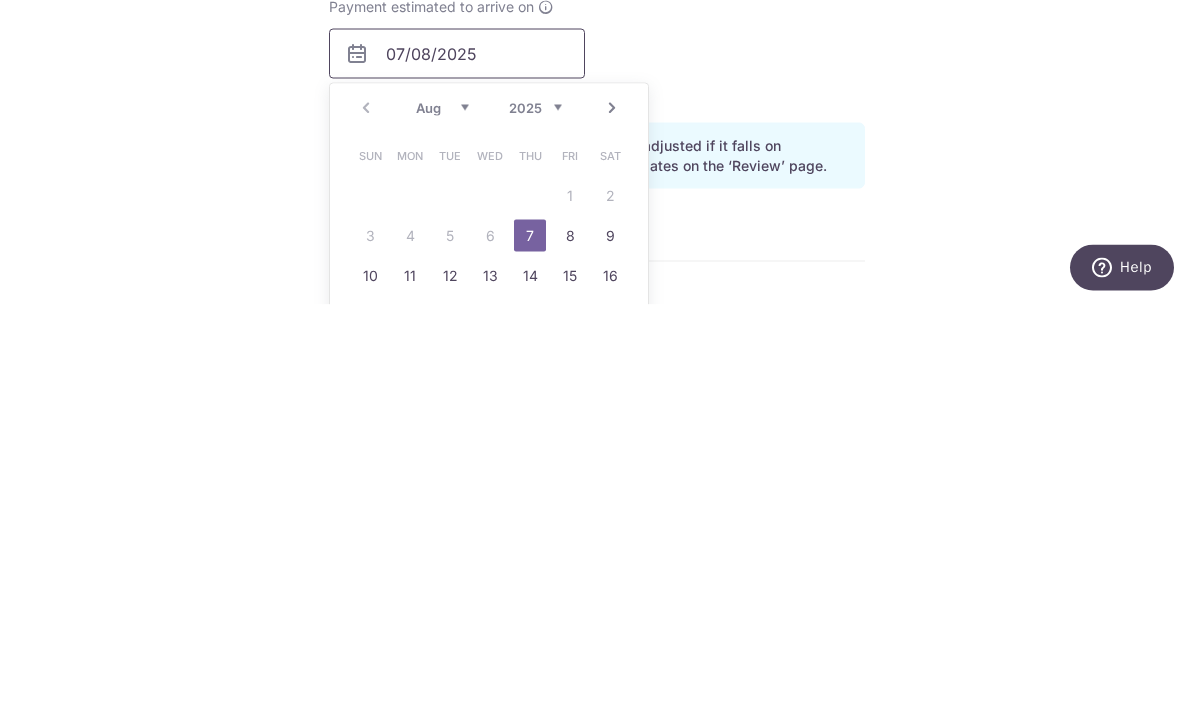 scroll, scrollTop: 607, scrollLeft: 0, axis: vertical 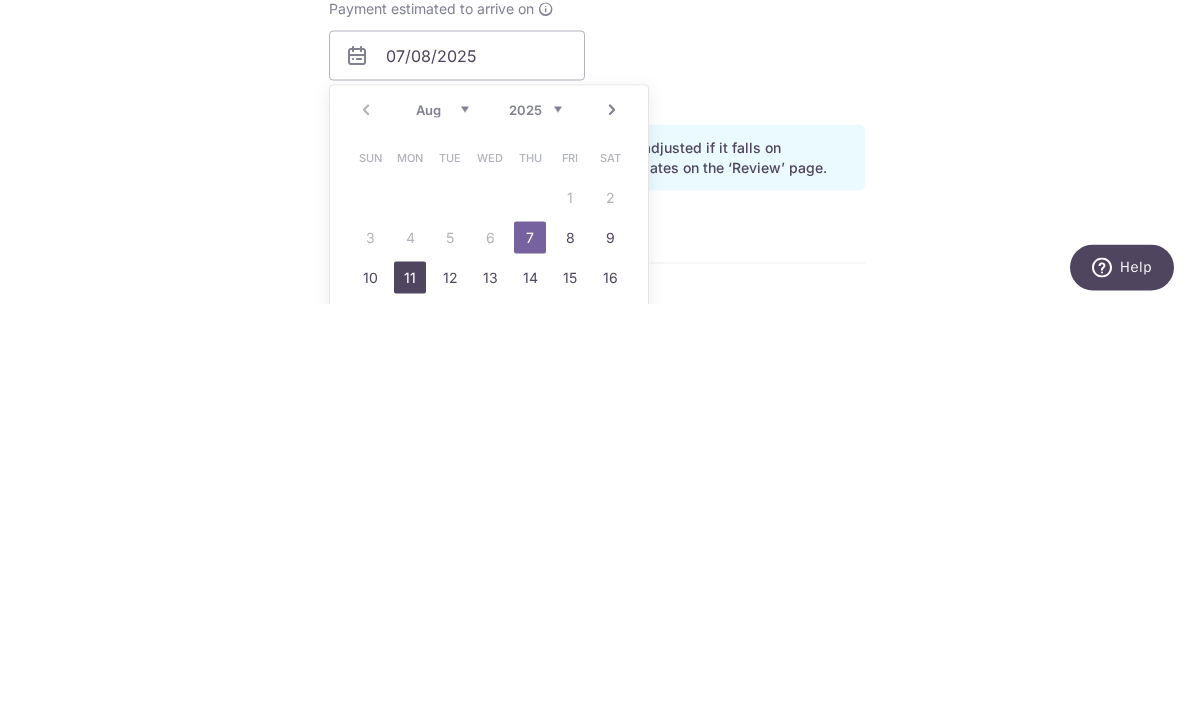 click on "11" at bounding box center (410, 697) 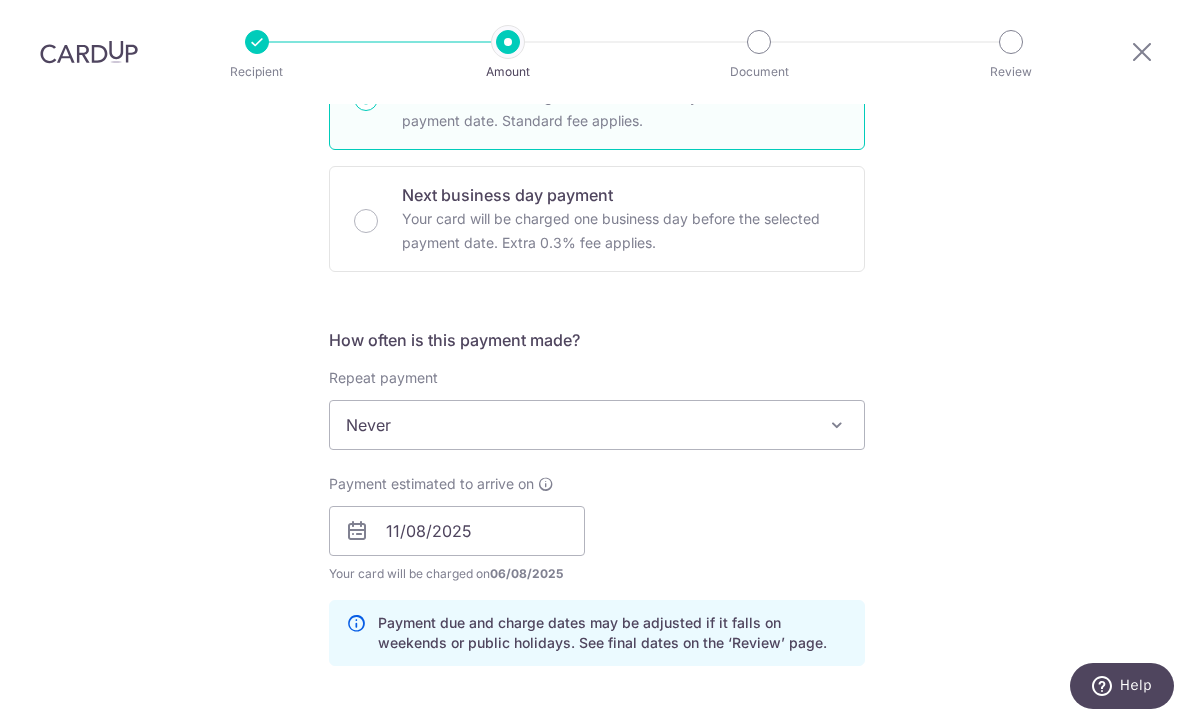 scroll, scrollTop: 562, scrollLeft: 0, axis: vertical 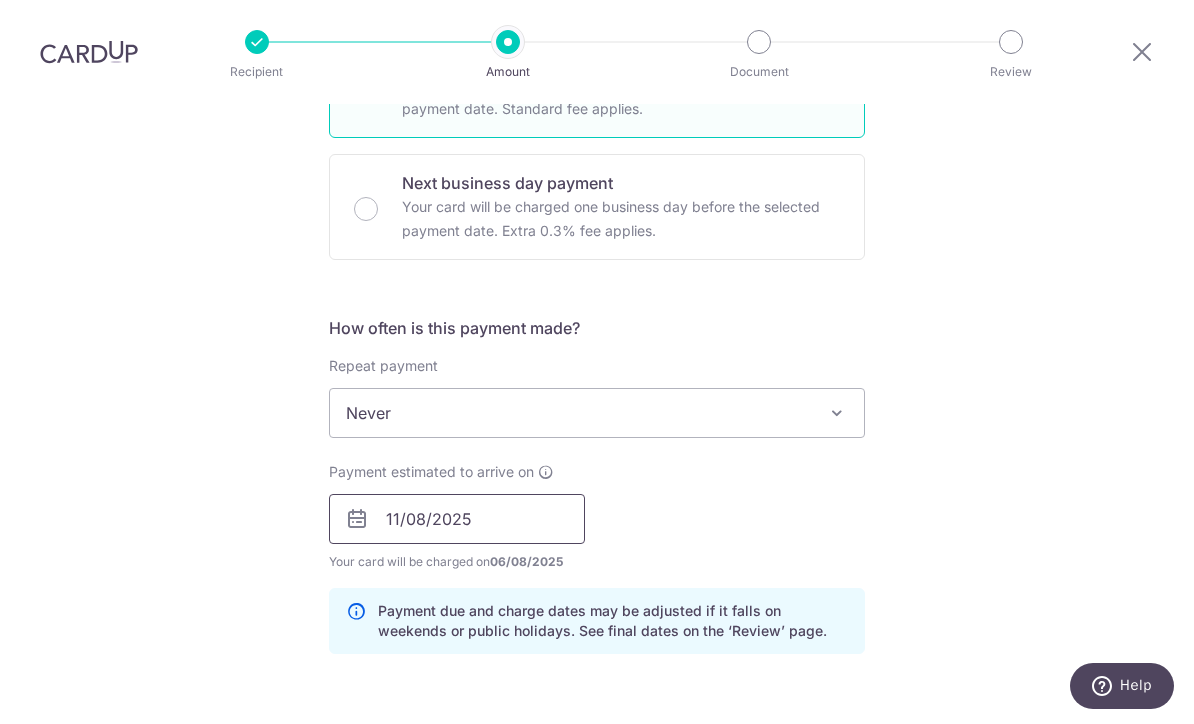click on "11/08/2025" at bounding box center (457, 520) 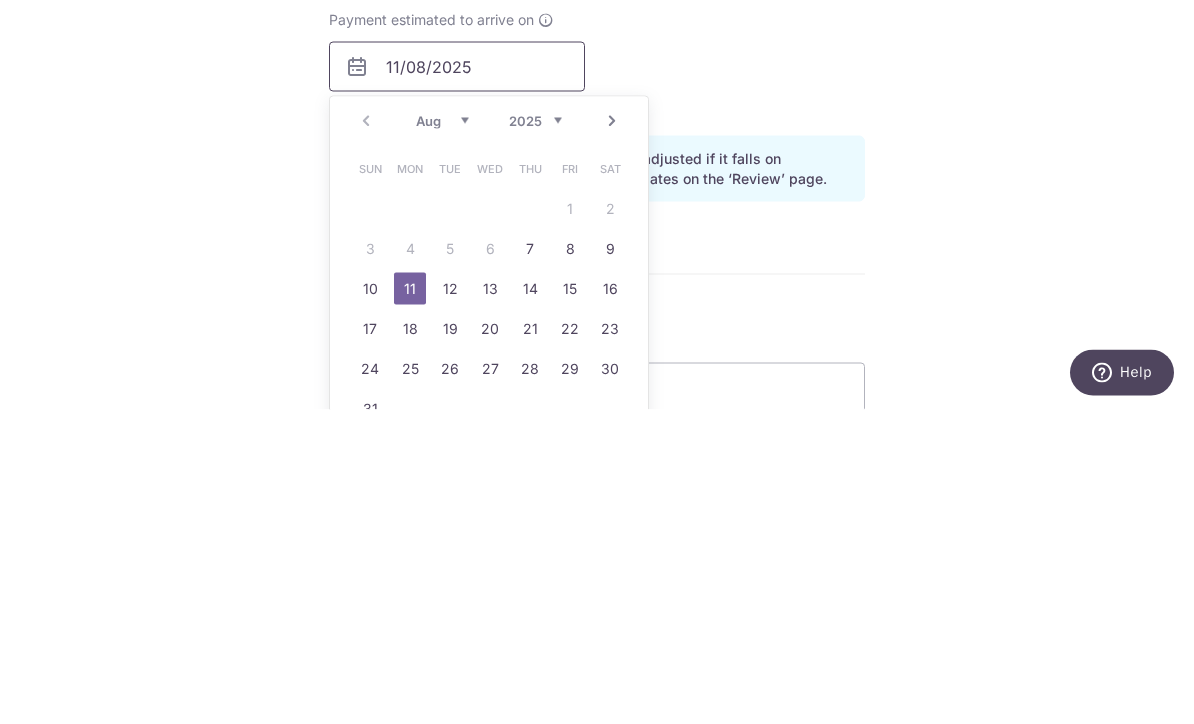 scroll, scrollTop: 706, scrollLeft: 0, axis: vertical 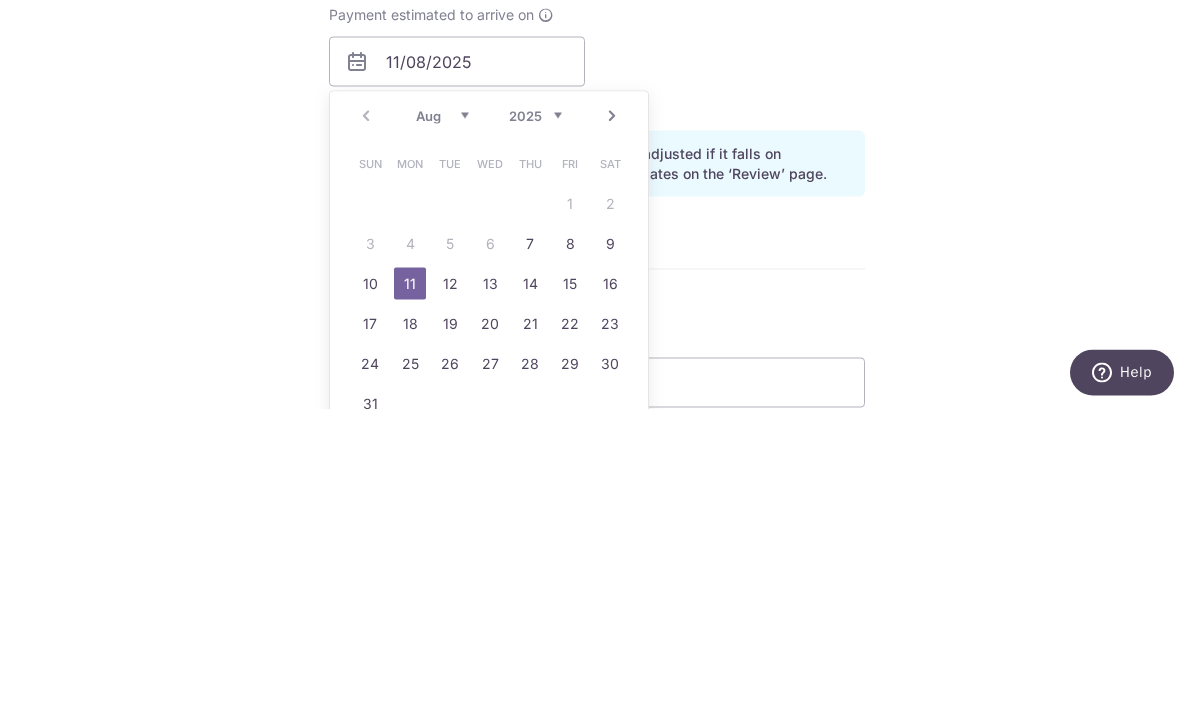 click on "14" at bounding box center (530, 598) 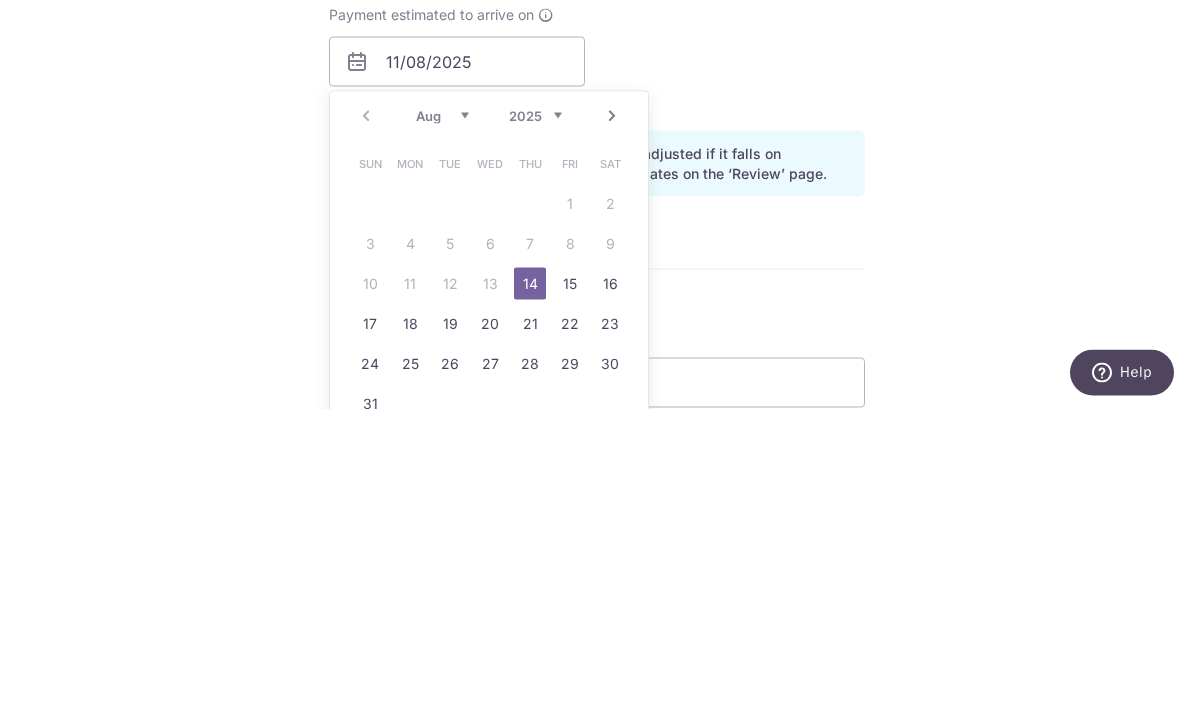 type on "14/08/2025" 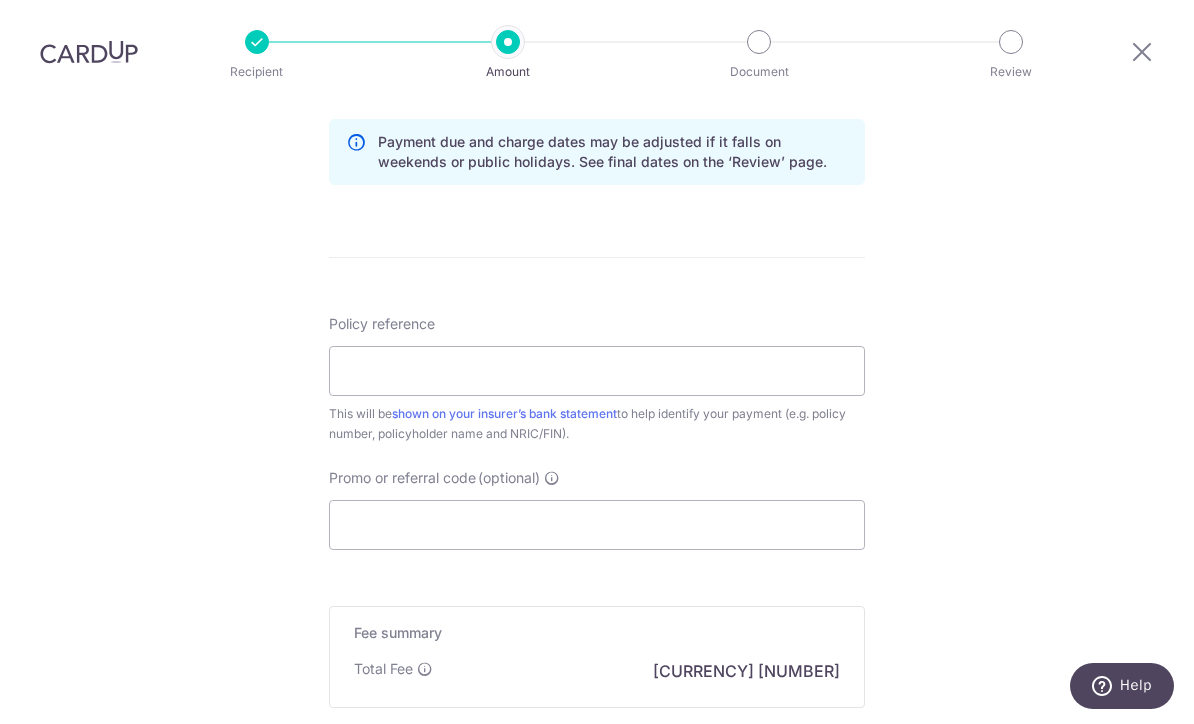 scroll, scrollTop: 1039, scrollLeft: 0, axis: vertical 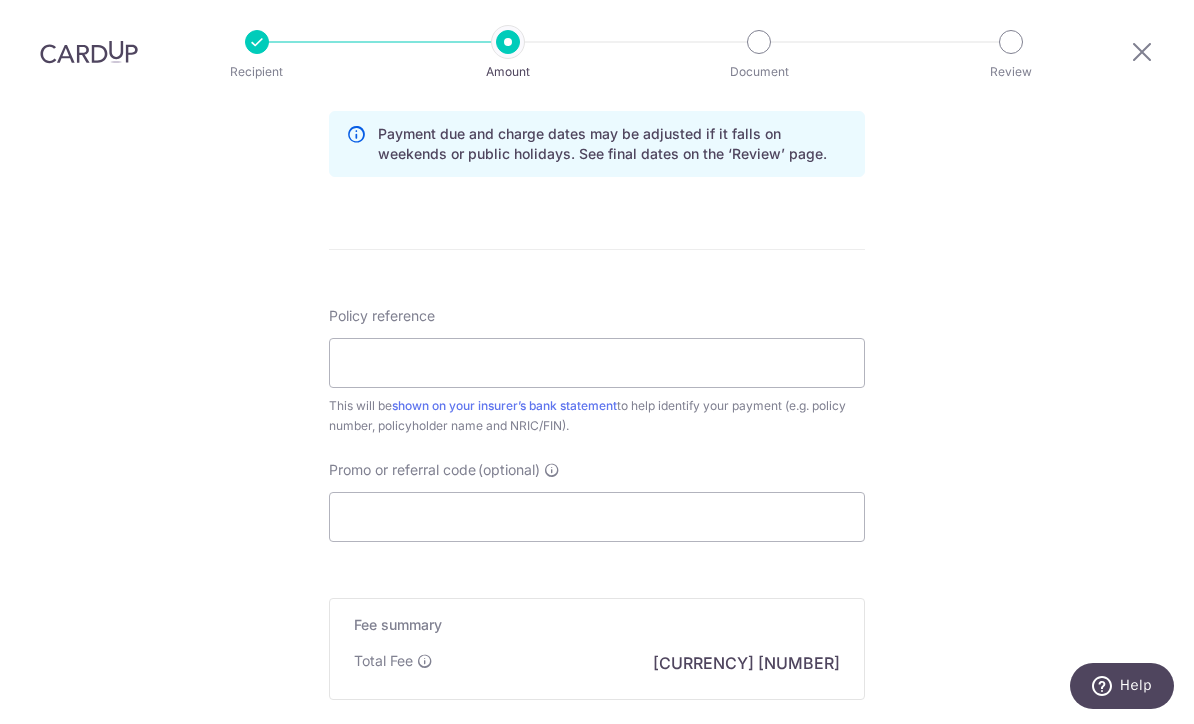 click at bounding box center (552, 471) 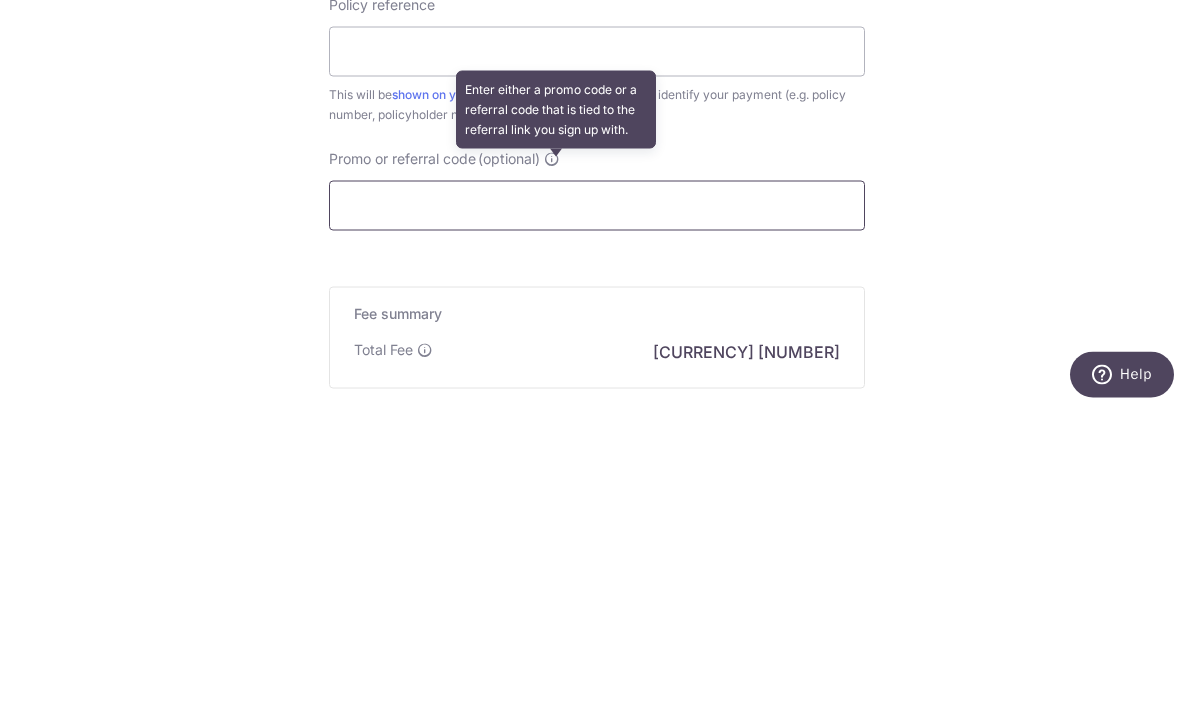 click on "Promo or referral code
(optional)
Enter either a promo code or a referral code that is tied to the referral link you sign up with." at bounding box center [597, 518] 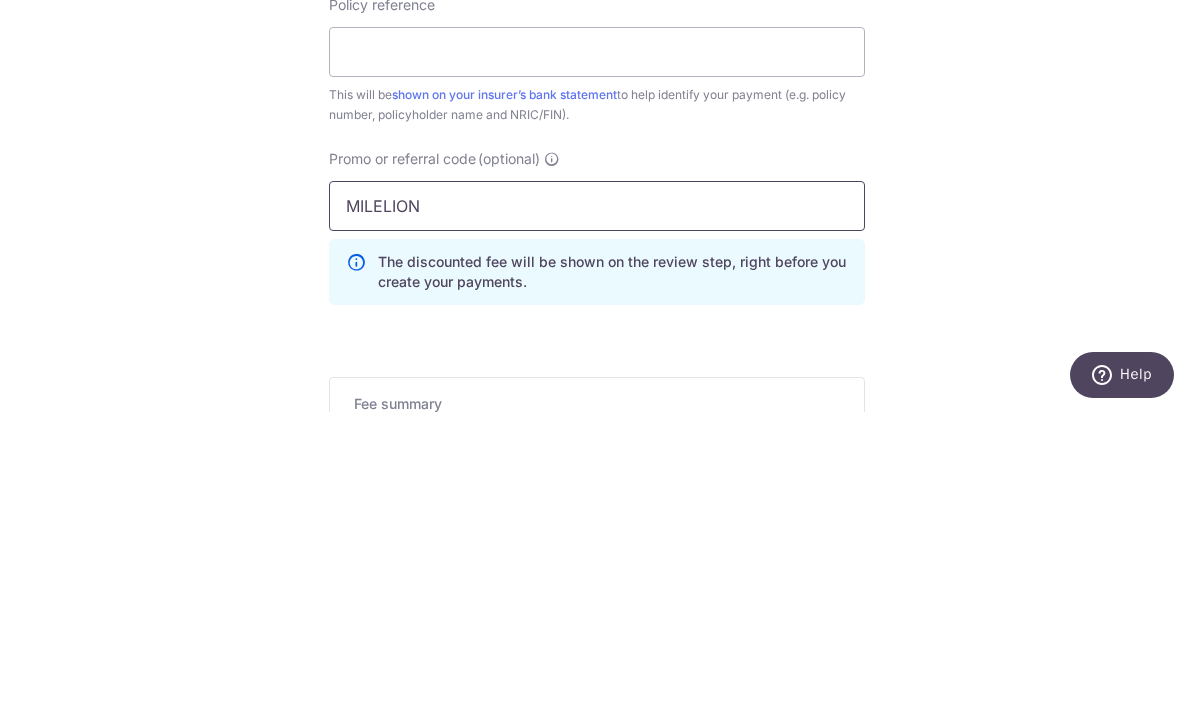 type on "MILELION" 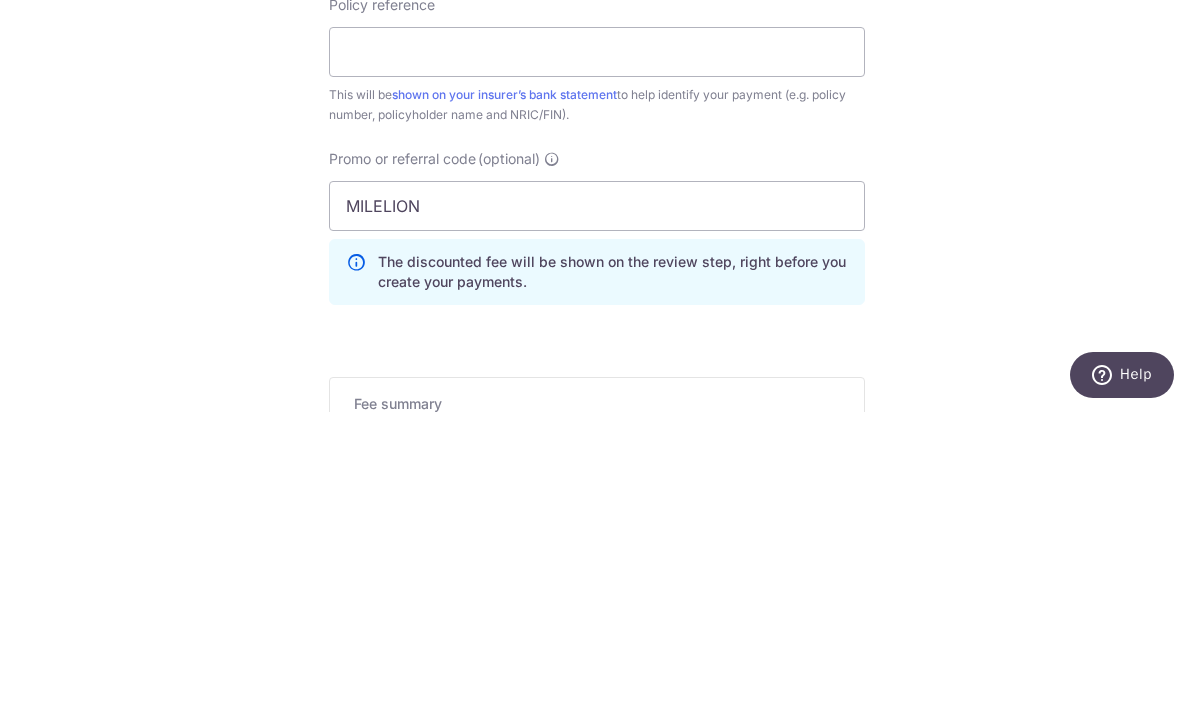 click on "Tell us more about your payment
Enter payment amount
SGD
[CURRENCY] [NUMBER]
[NUMBER]
Select Card
**** [LAST_FOUR]
Add credit card
Your Cards
**** [LAST_FOUR]
**** [LAST_FOUR]
**** [LAST_FOUR]
Secure 256-bit SSL
Text
New card details
Card" at bounding box center (597, 56) 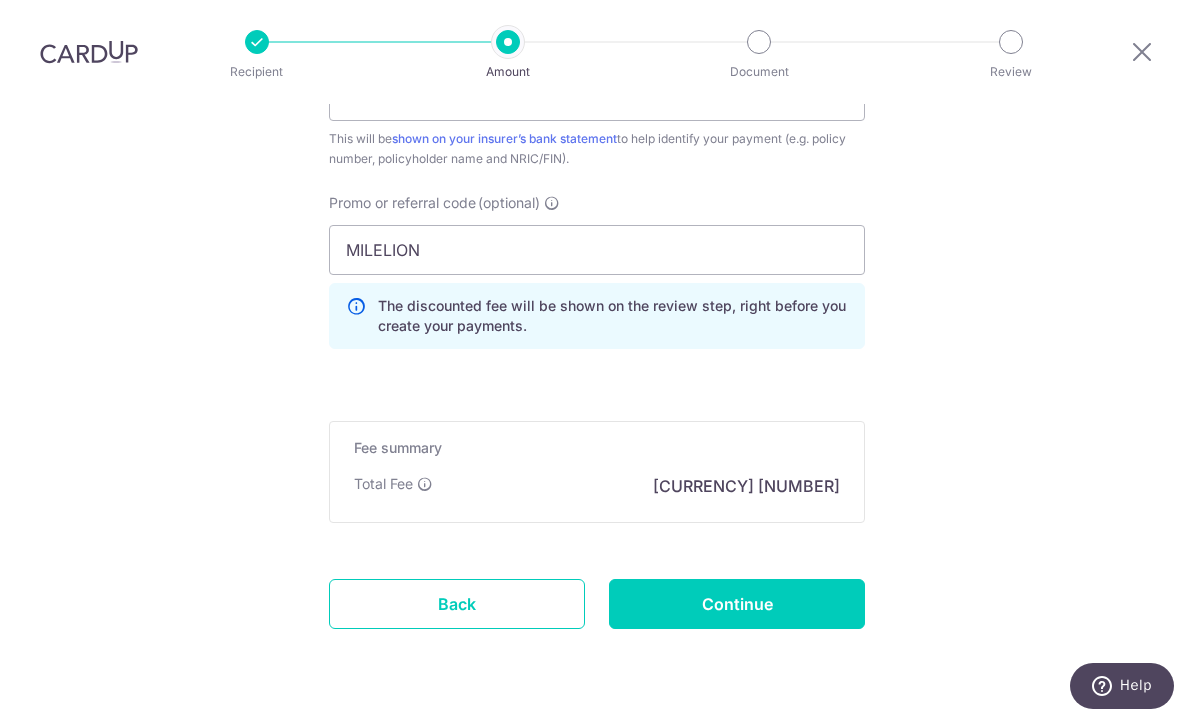 scroll, scrollTop: 1304, scrollLeft: 0, axis: vertical 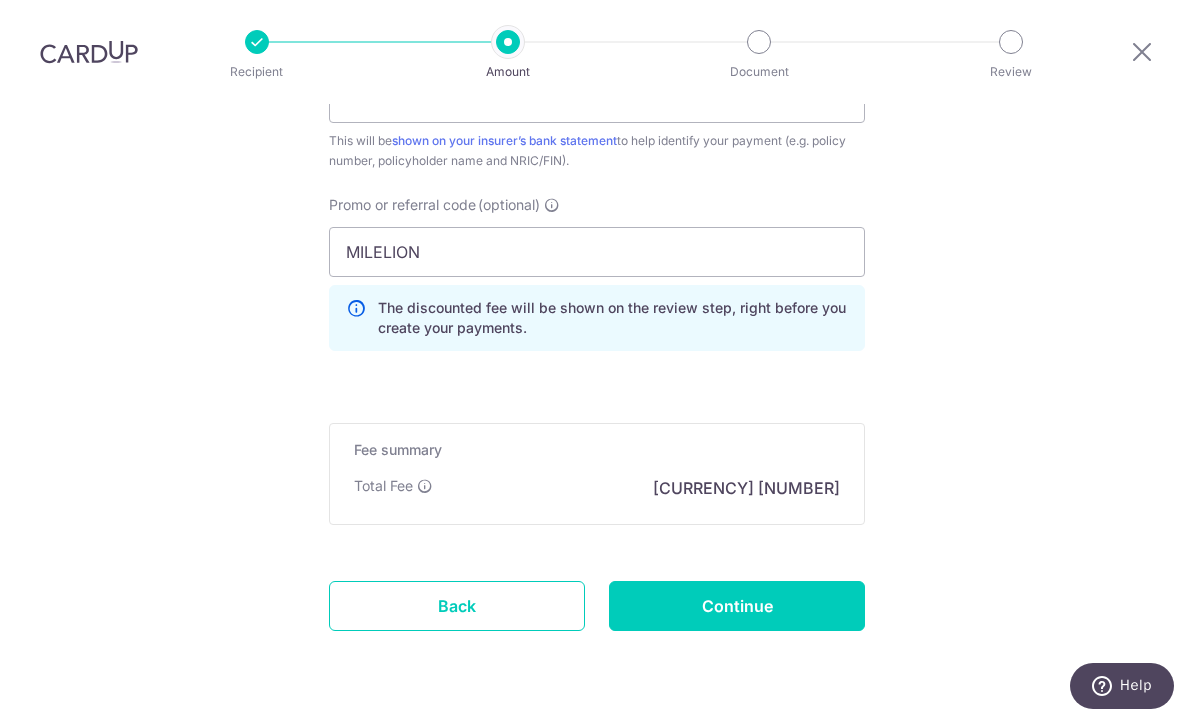 click on "Continue" at bounding box center (737, 607) 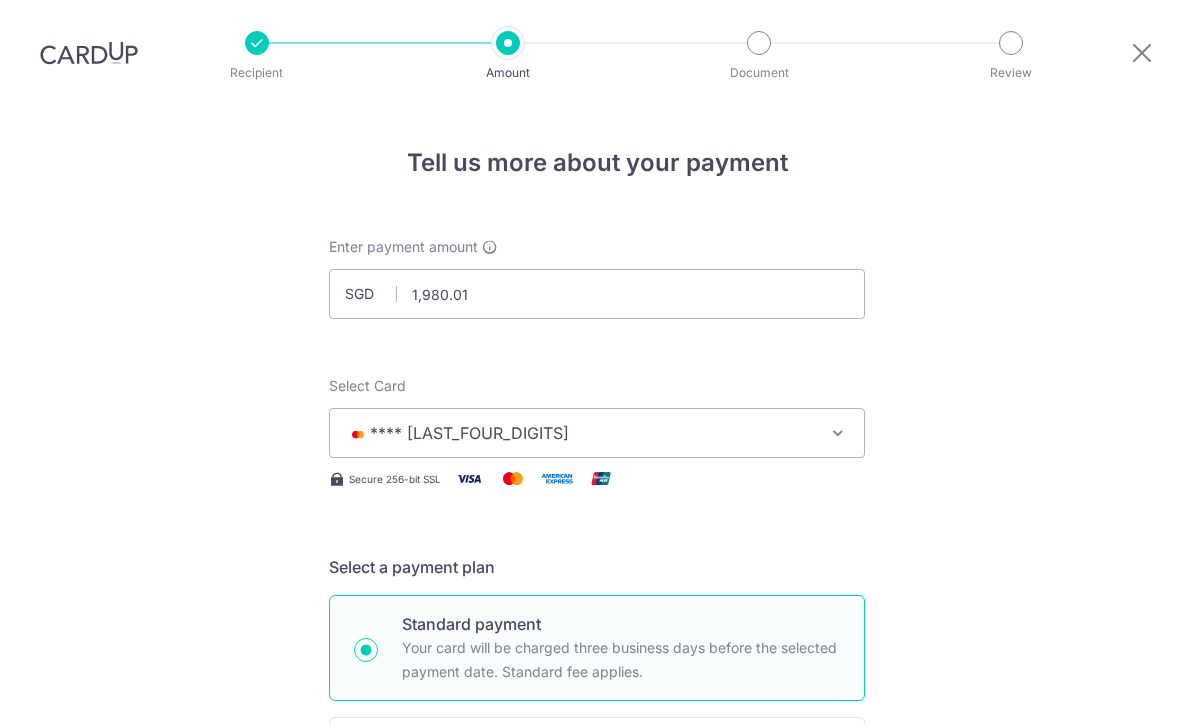 scroll, scrollTop: 66, scrollLeft: 0, axis: vertical 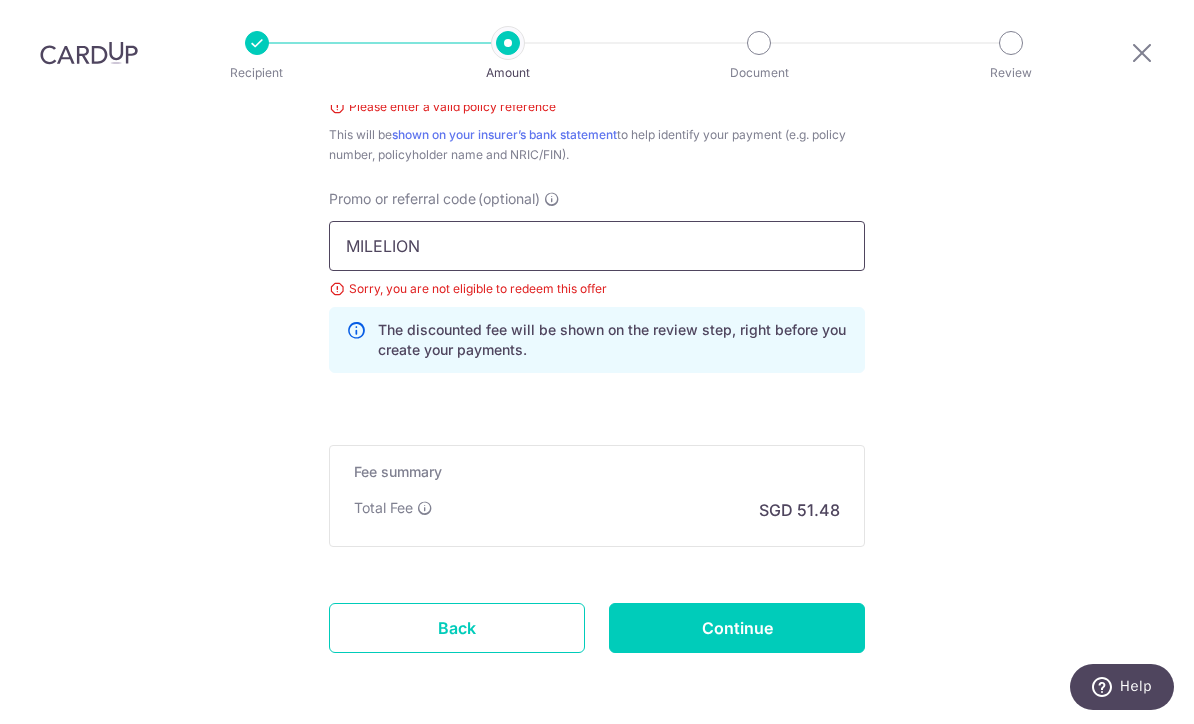 click on "MILELION" at bounding box center [597, 246] 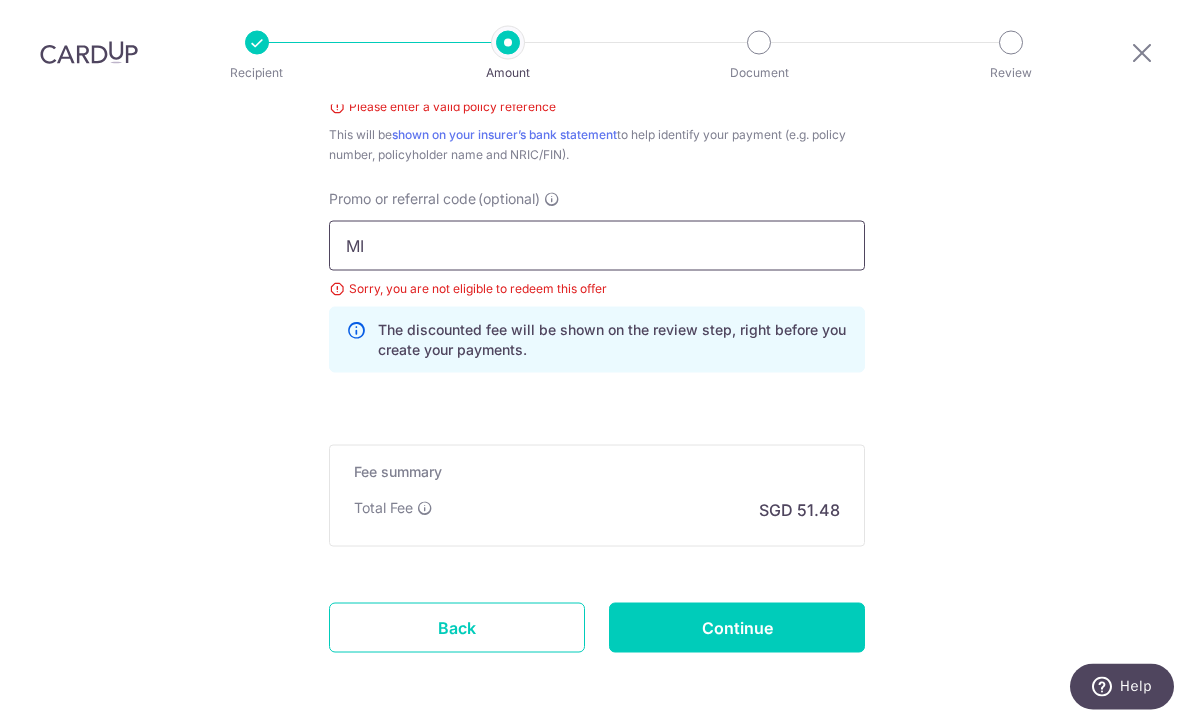 type on "M" 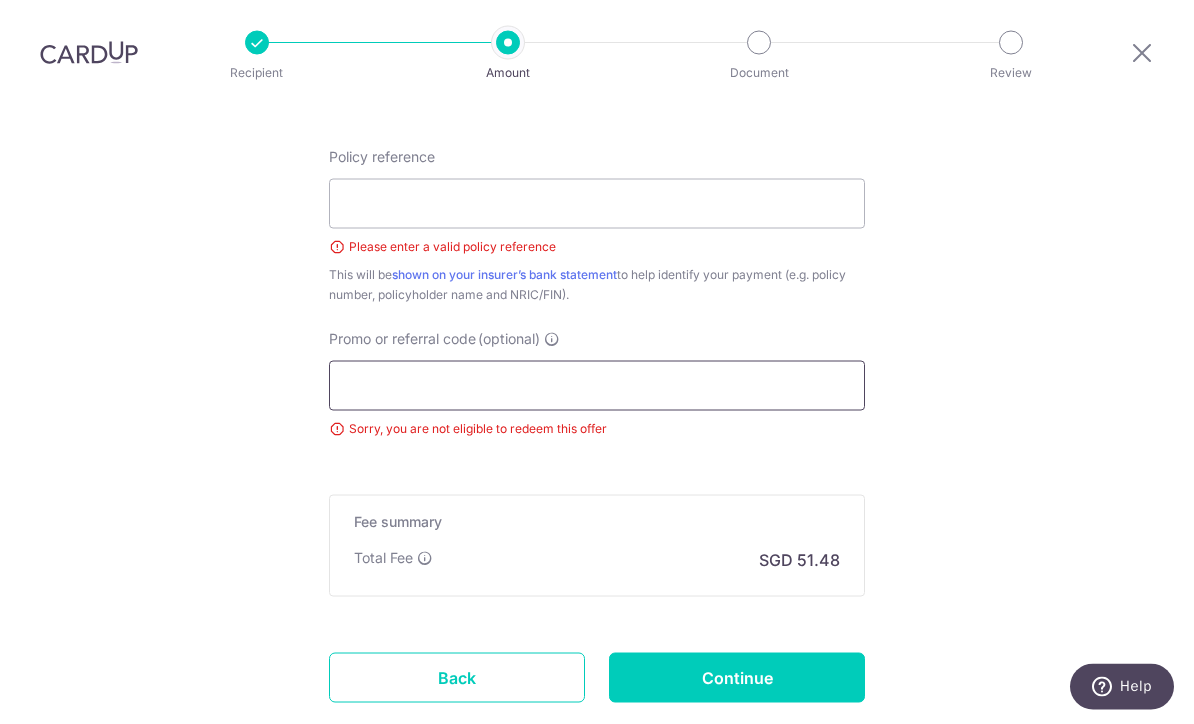 scroll, scrollTop: 1205, scrollLeft: 0, axis: vertical 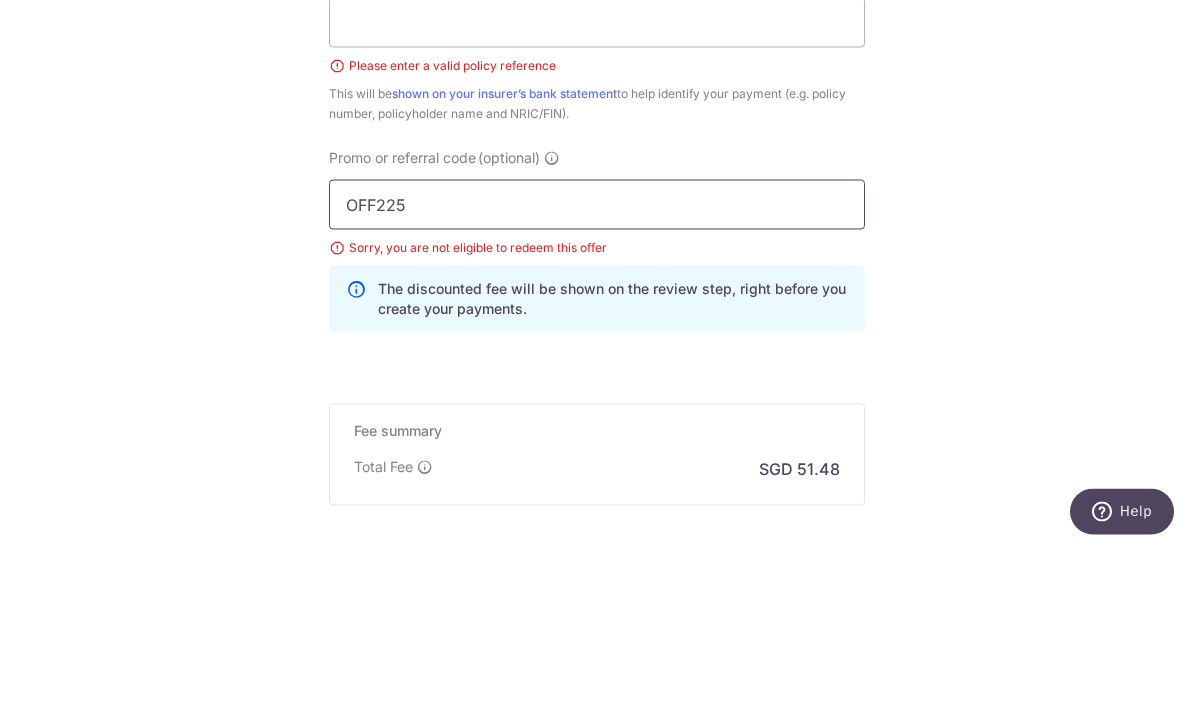 type on "OFF225" 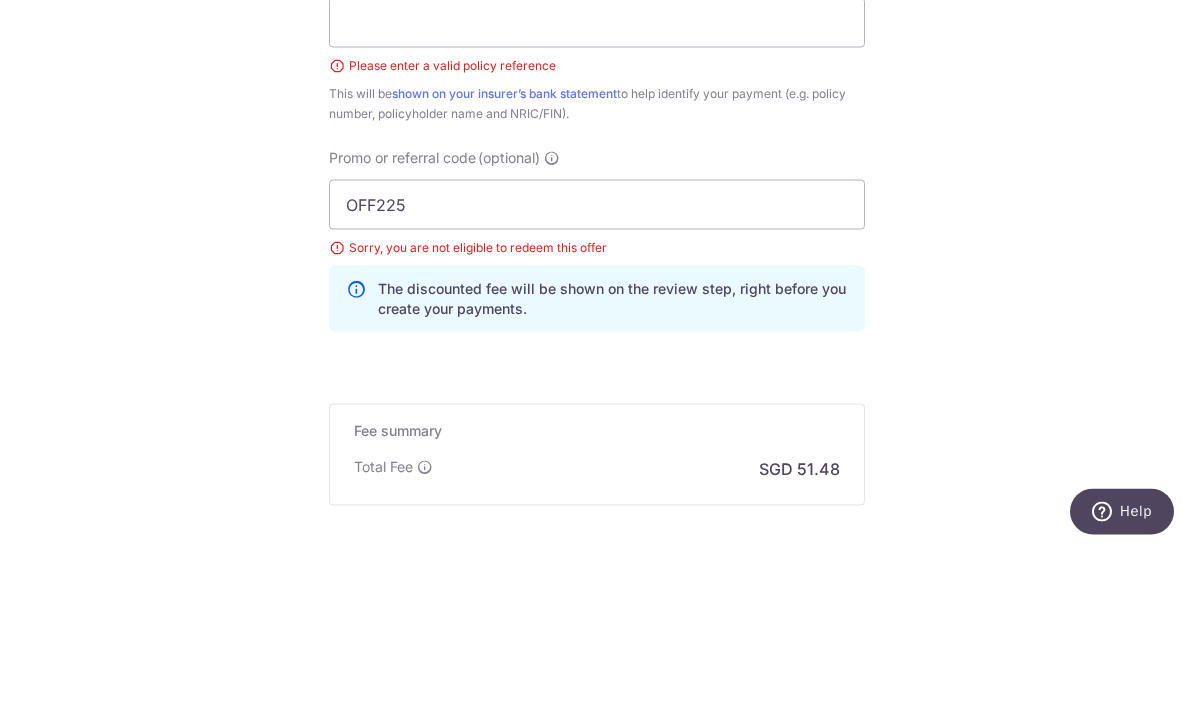 click on "Tell us more about your payment
SGD
1,980.01
1980.01
**** [LAST_FOUR_DIGITS]
Add credit card
Your Cards
**** [LAST_FOUR_DIGITS]
**** [LAST_FOUR_DIGITS]
**** [LAST_FOUR_DIGITS]
Secure 256-bit SSL
Text
New card details
Card" at bounding box center [597, -82] 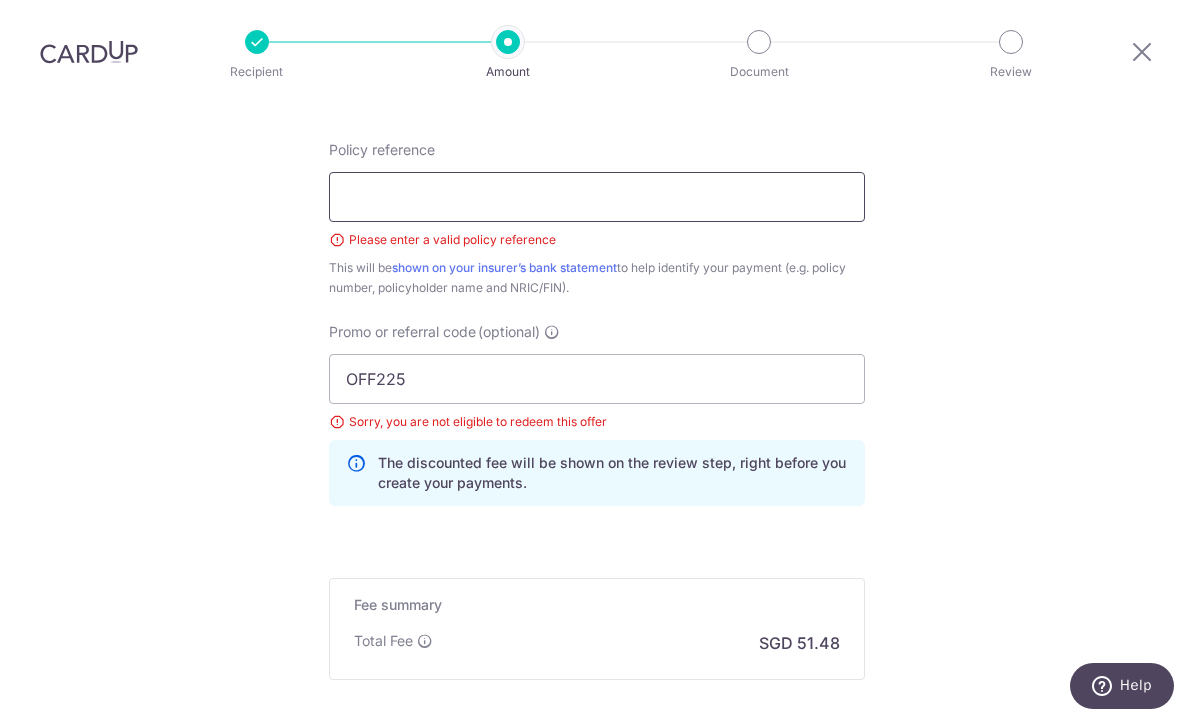 click on "Policy reference" at bounding box center (597, 198) 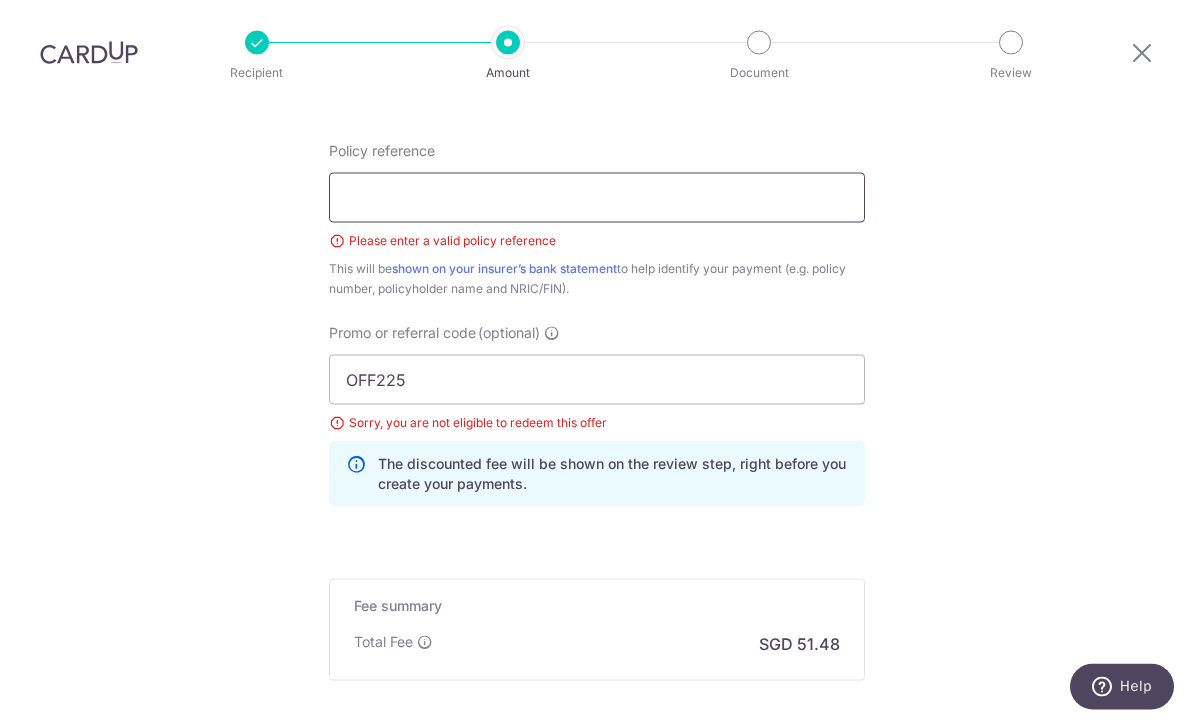 type on "h" 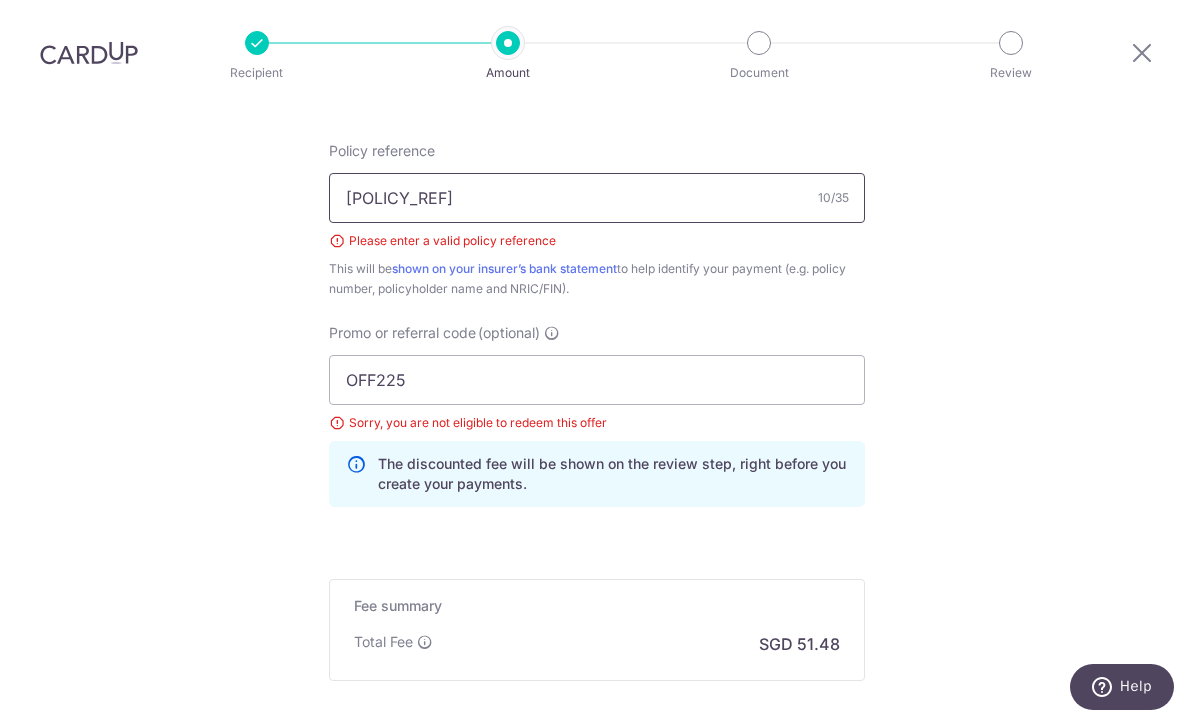 type on "[POLICY_REF]" 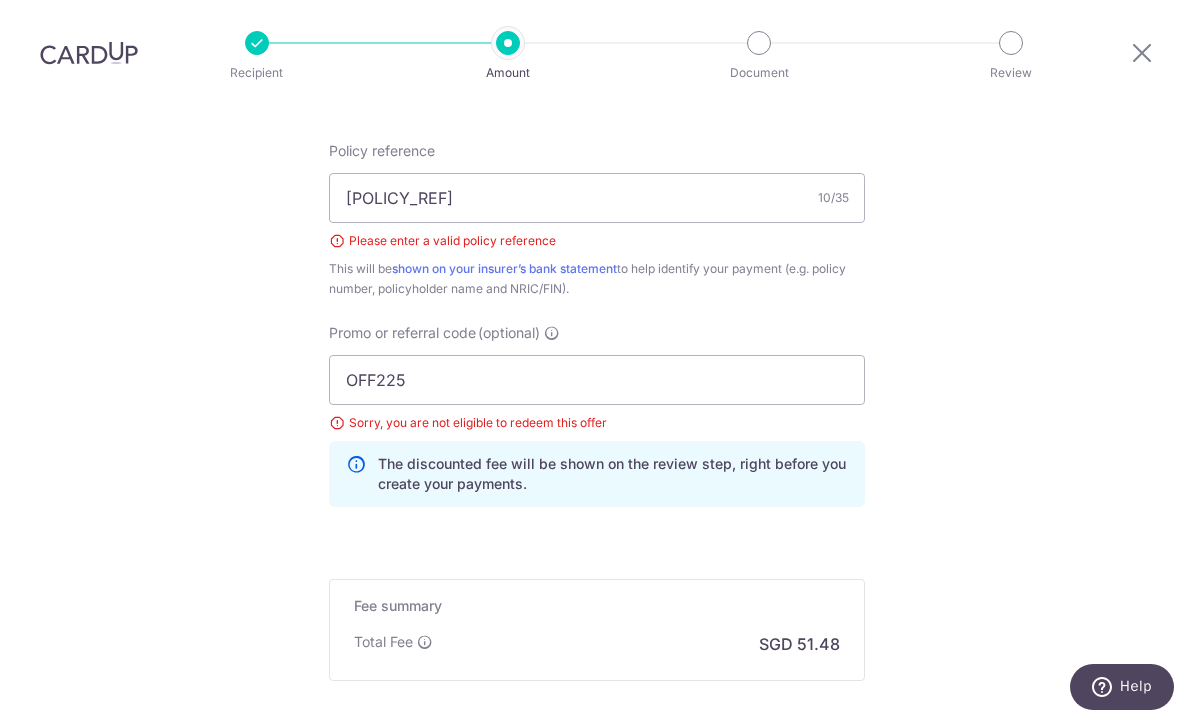 click on "Tell us more about your payment
SGD
1,980.01
1980.01
**** [LAST_FOUR_DIGITS]
Add credit card
Your Cards
**** [LAST_FOUR_DIGITS]
**** [LAST_FOUR_DIGITS]
**** [LAST_FOUR_DIGITS]
Secure 256-bit SSL
Text
New card details
Card" at bounding box center [597, -82] 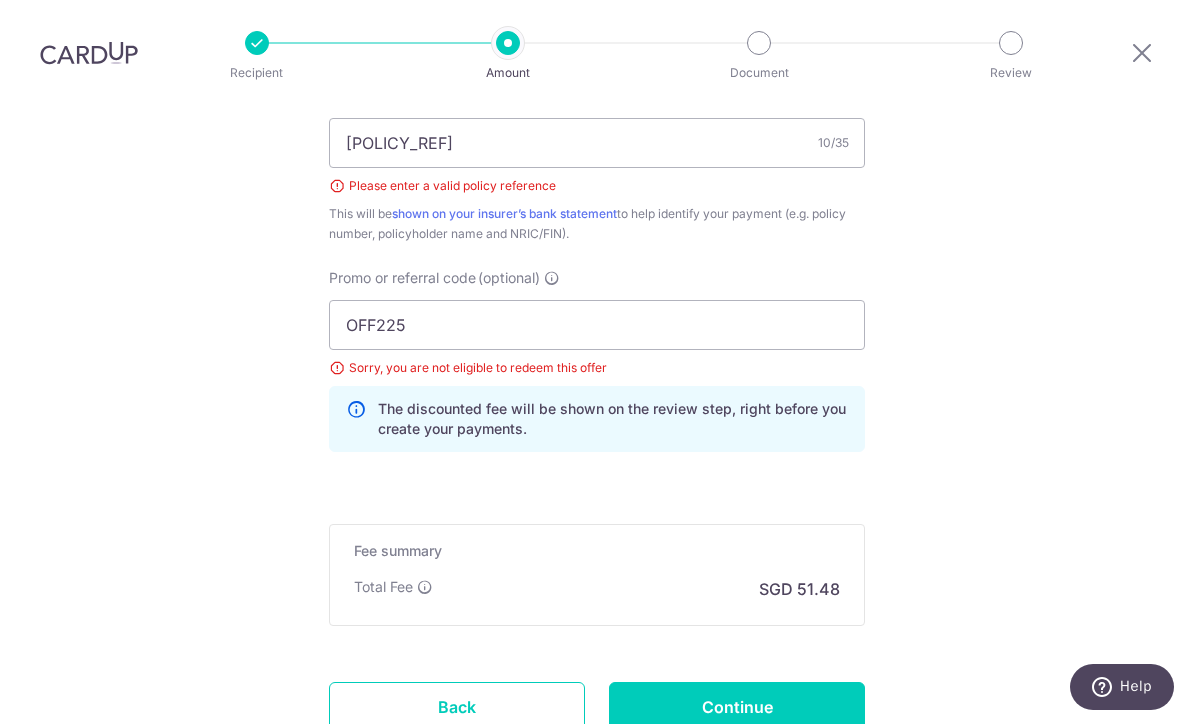 scroll, scrollTop: 1273, scrollLeft: 0, axis: vertical 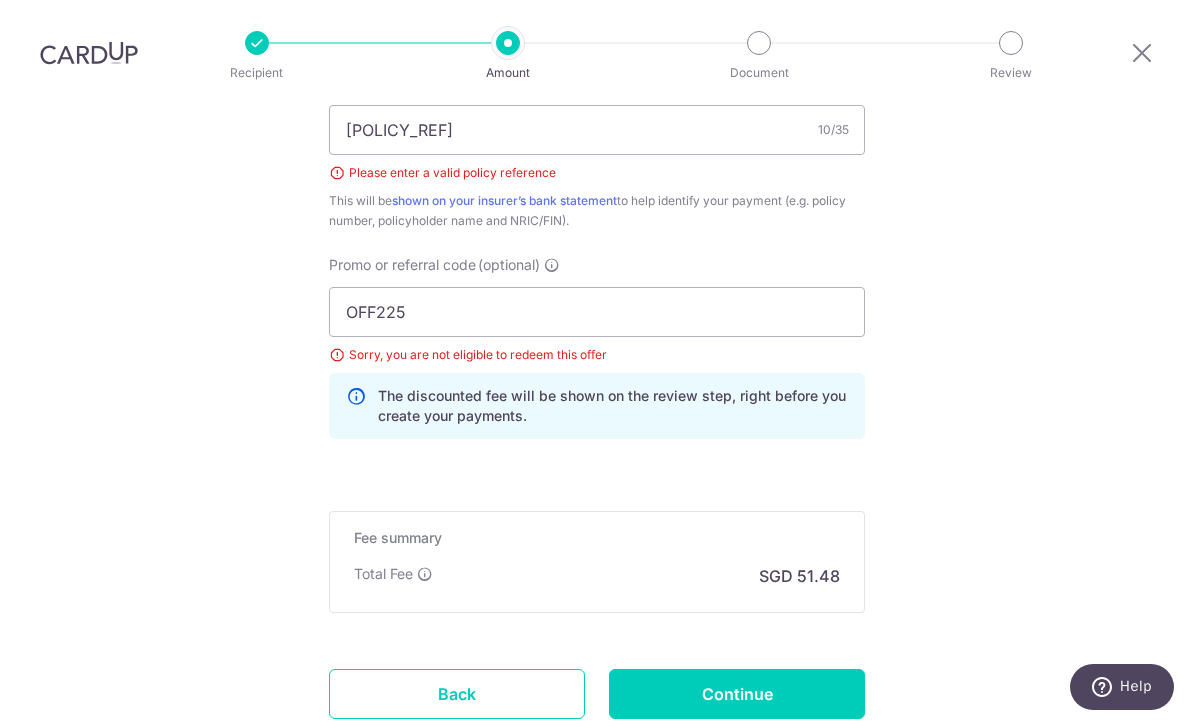 click on "Continue" at bounding box center [737, 694] 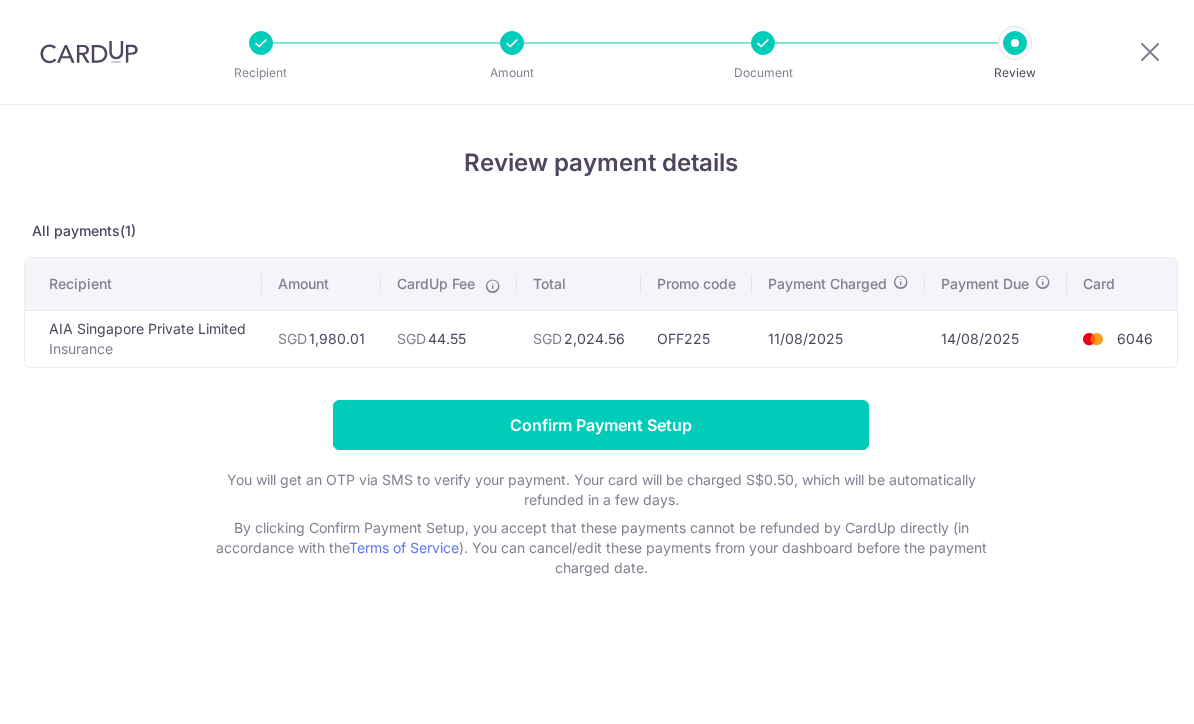 scroll, scrollTop: 0, scrollLeft: 0, axis: both 